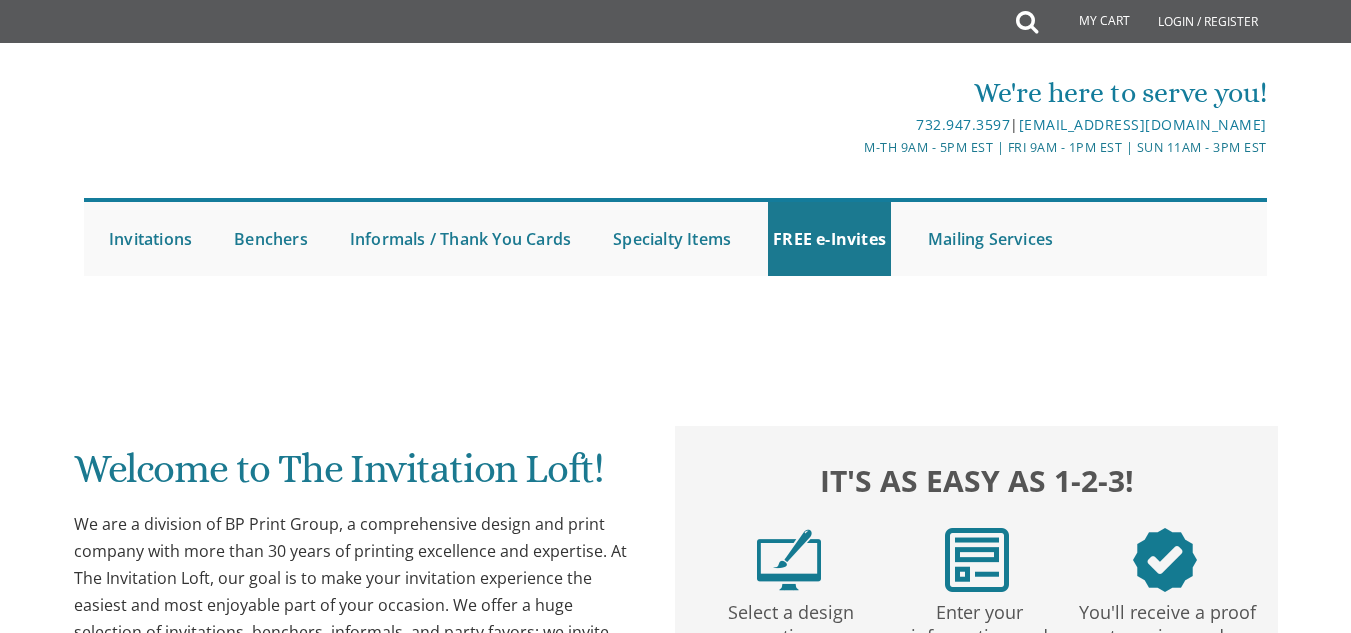 scroll, scrollTop: 0, scrollLeft: 0, axis: both 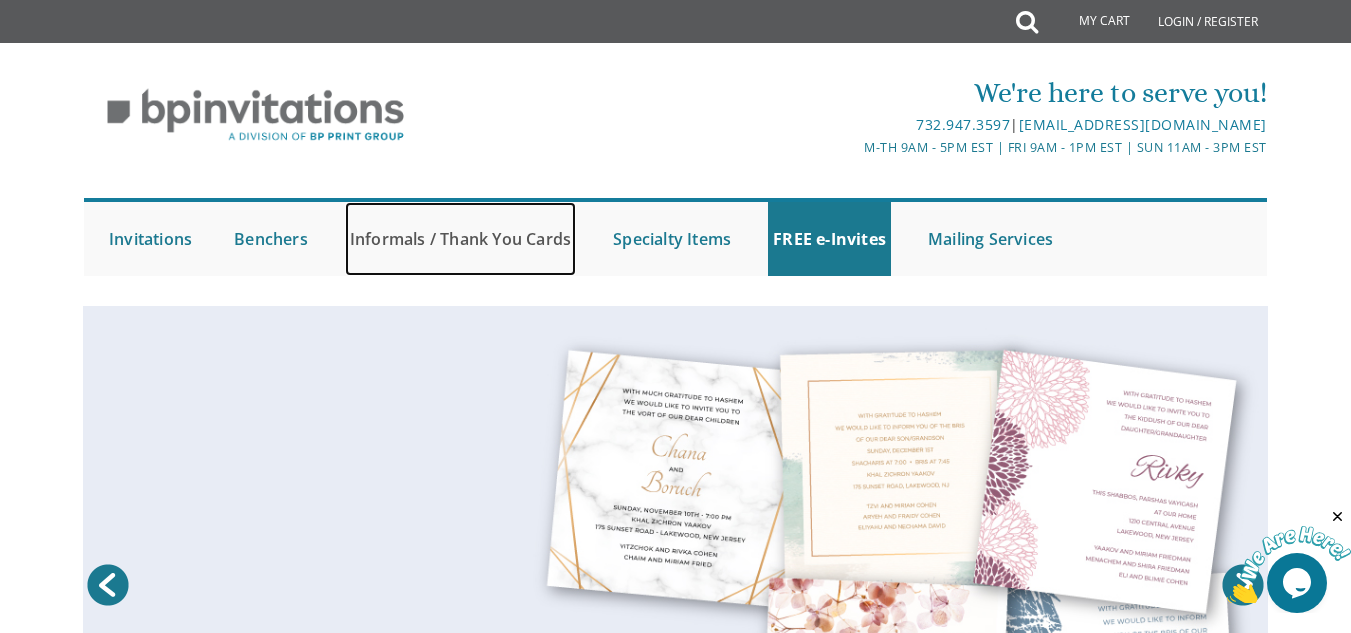 click on "Informals / Thank You Cards" at bounding box center [460, 239] 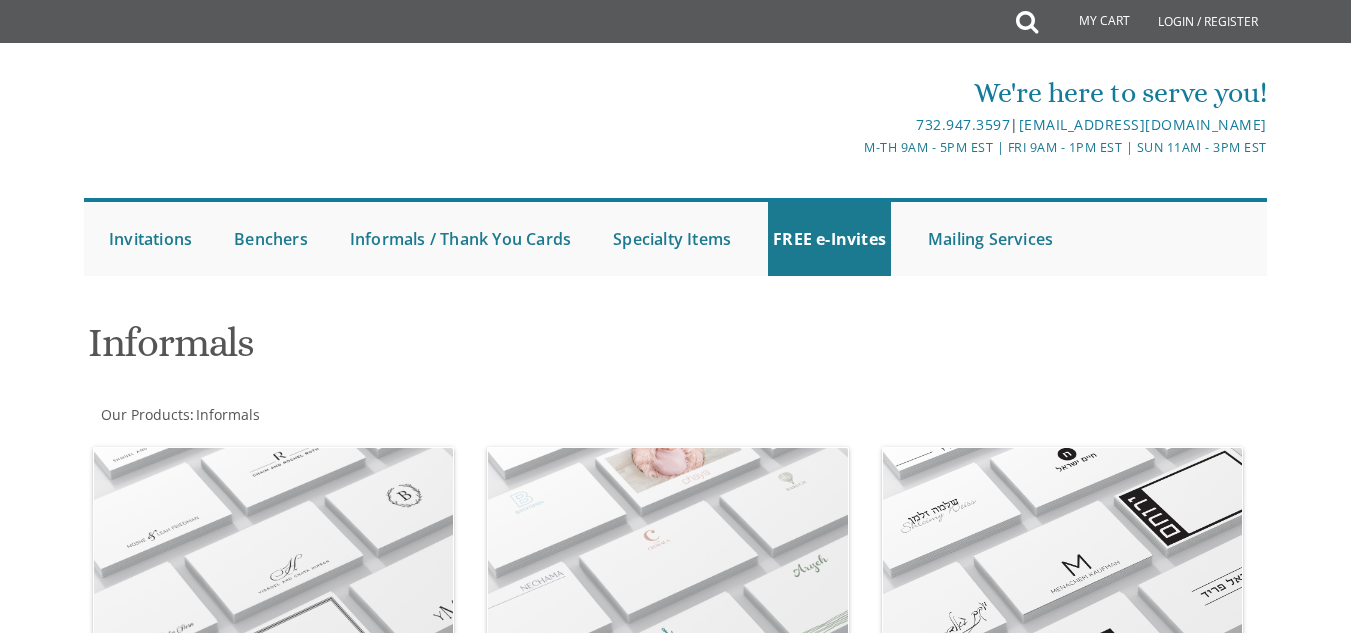 scroll, scrollTop: 0, scrollLeft: 0, axis: both 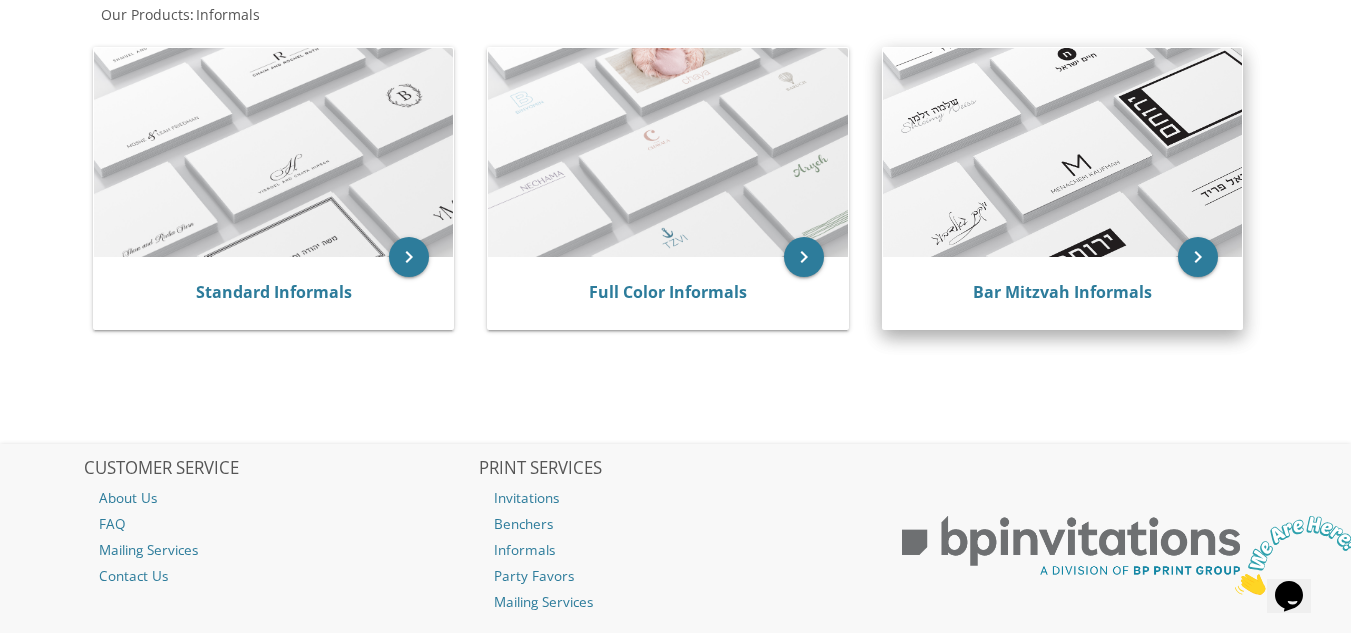 click on "Bar Mitzvah Informals" at bounding box center (1062, 293) 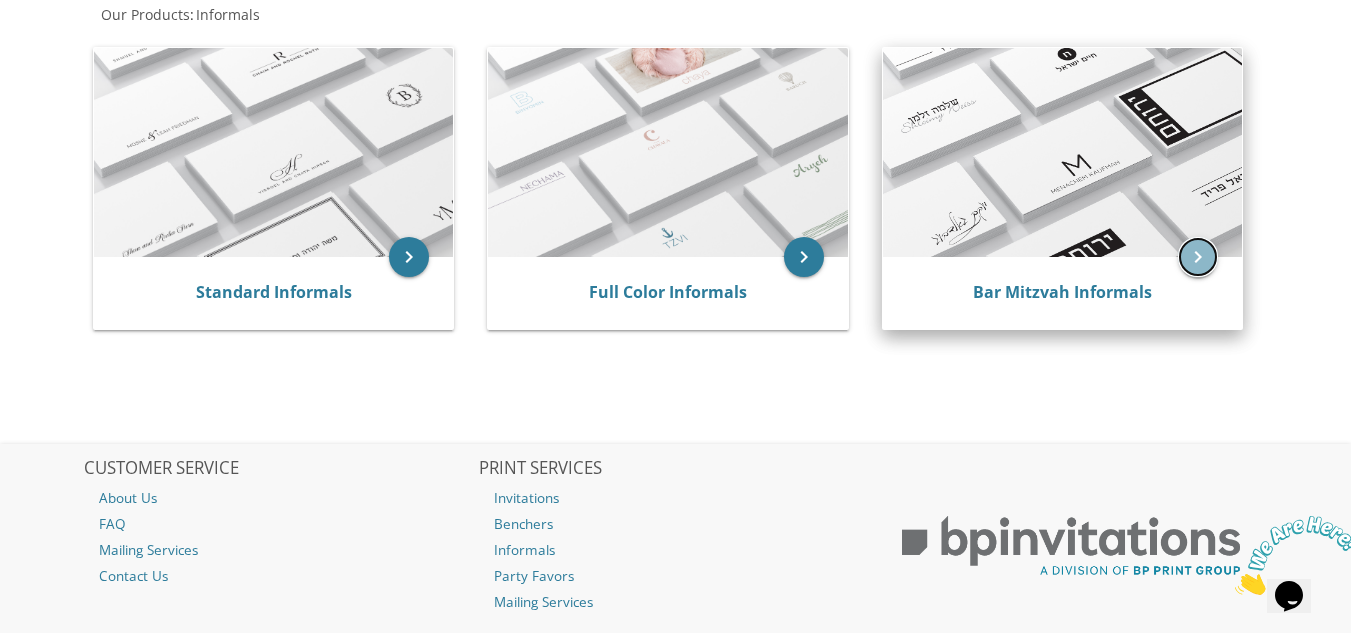 click on "keyboard_arrow_right" at bounding box center [1198, 257] 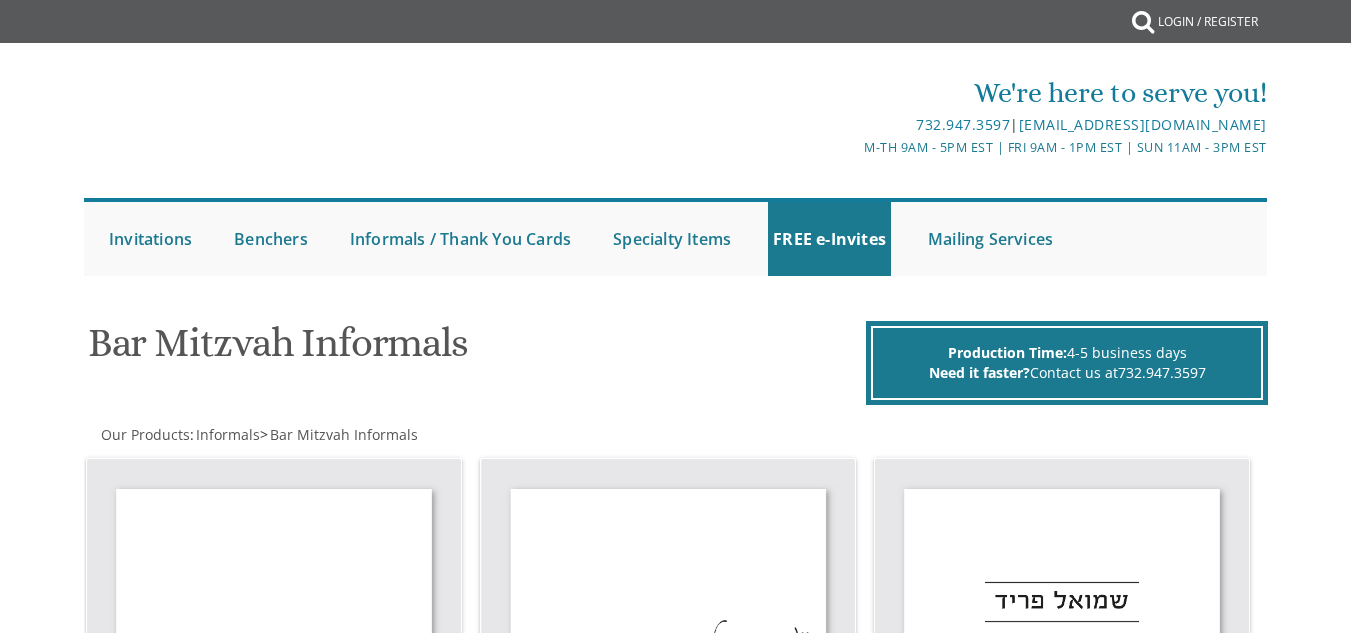 scroll, scrollTop: 0, scrollLeft: 0, axis: both 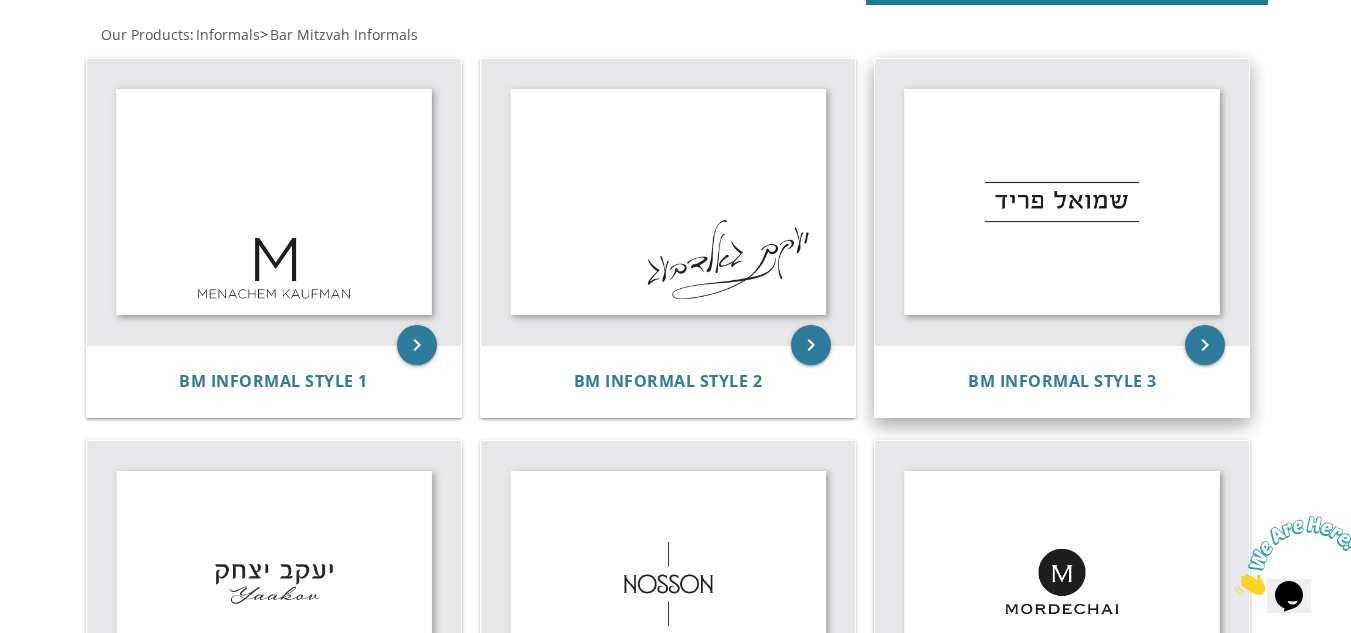 click at bounding box center (1062, 202) 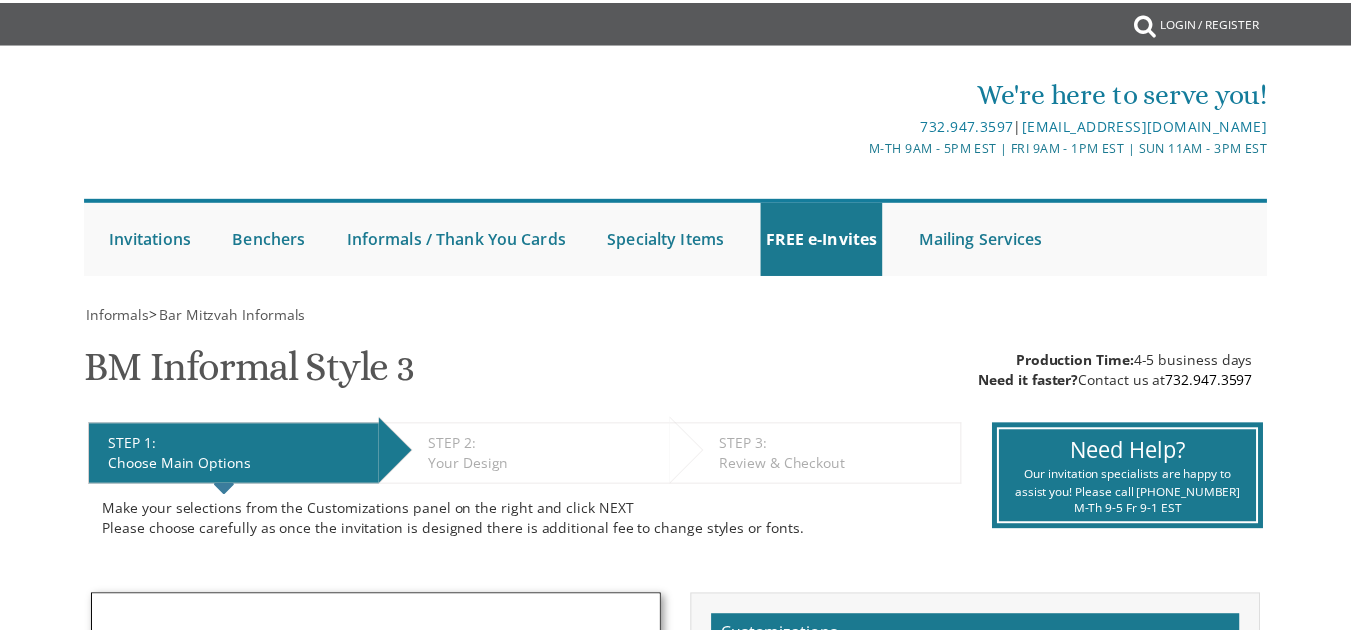 scroll, scrollTop: 0, scrollLeft: 0, axis: both 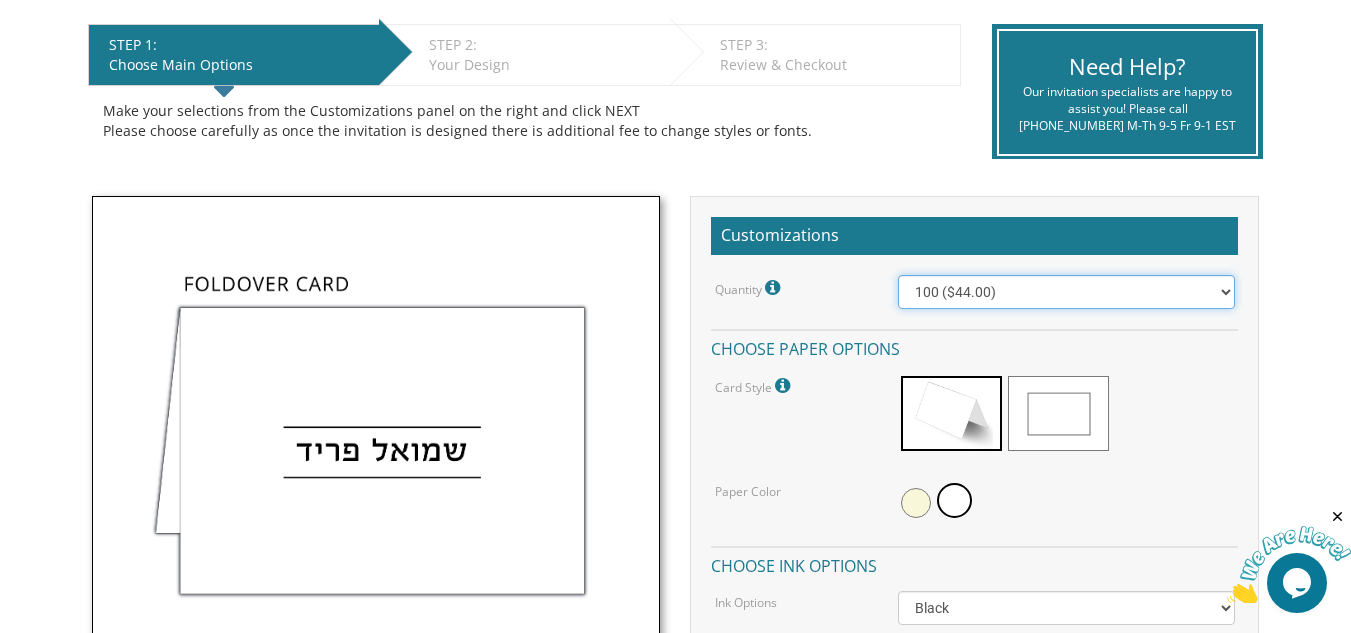 click on "100 ($44.00) 200 ($63.00) 300 ($82.00) 400 ($101.00) 500 ($120.00) 600 ($139.00) 700 ($158.00) 800 ($177.00) 900 ($196.00) 1000 ($215.00)" at bounding box center (1066, 292) 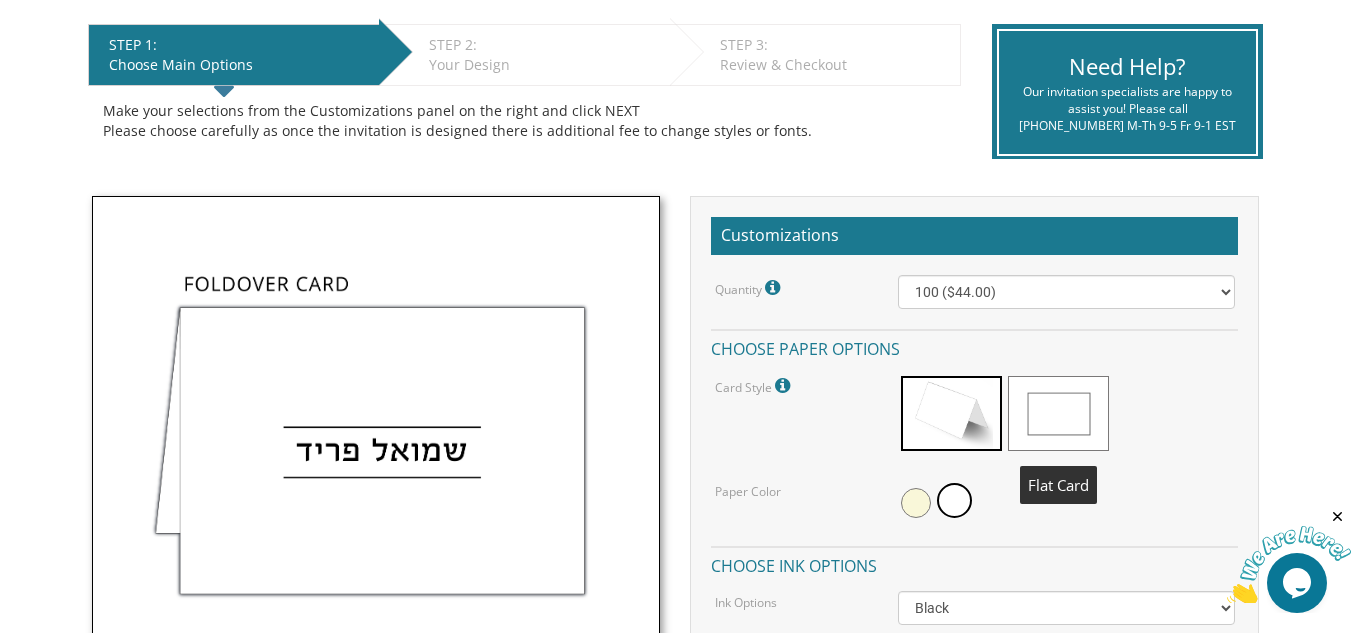 click at bounding box center (1058, 413) 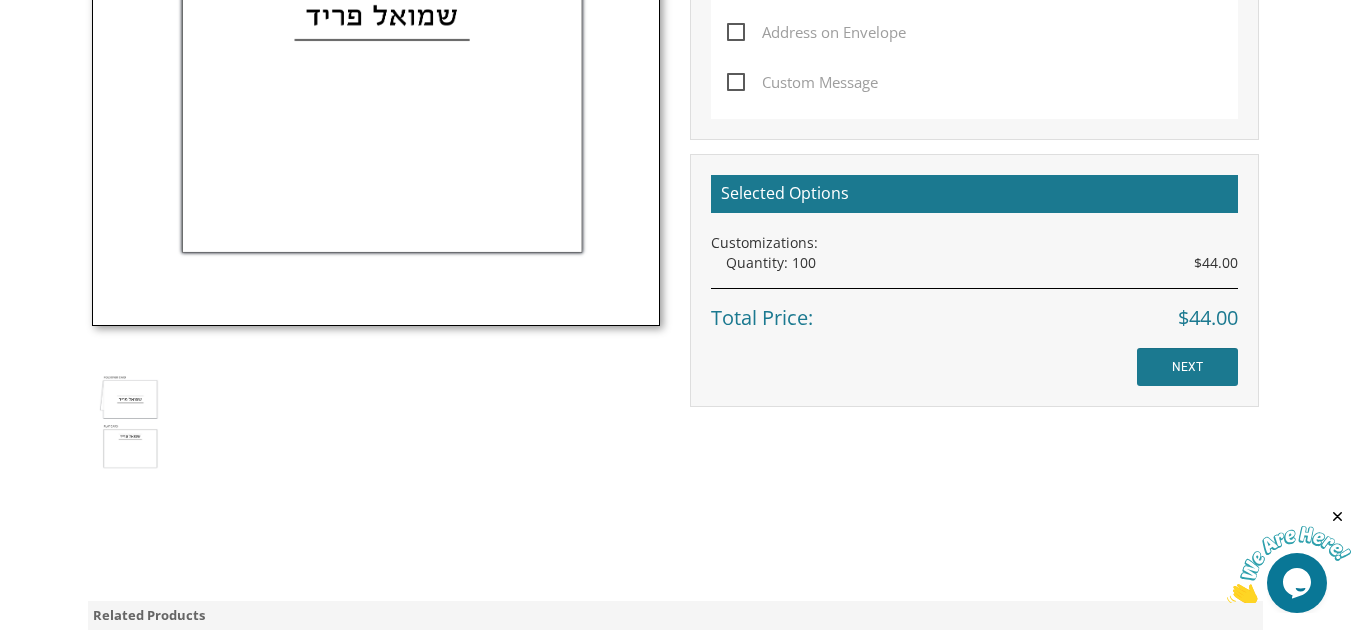 scroll, scrollTop: 1000, scrollLeft: 0, axis: vertical 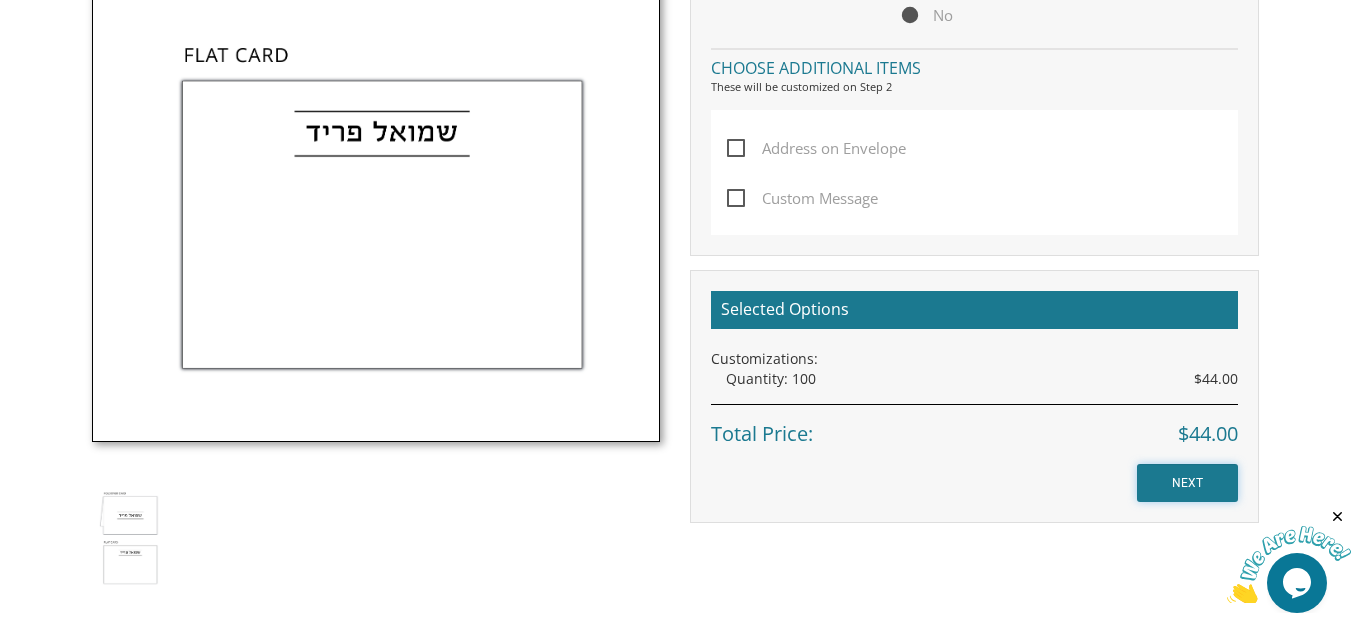 click on "NEXT" at bounding box center [1187, 483] 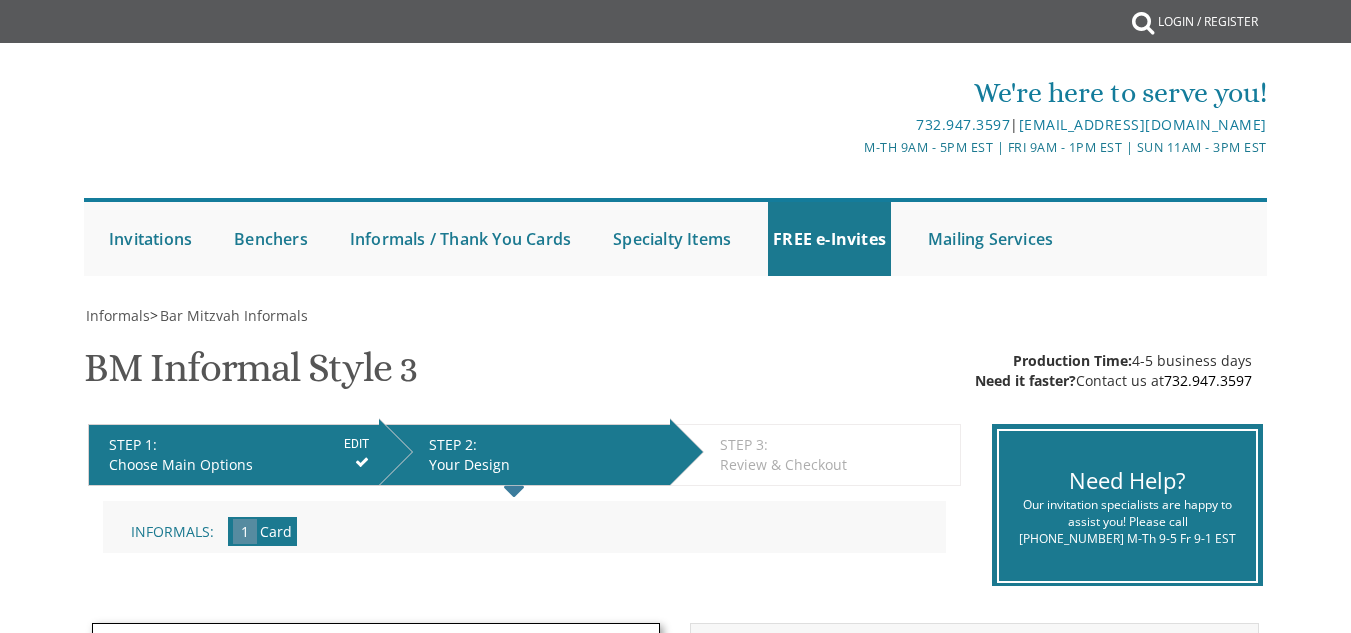 scroll, scrollTop: 0, scrollLeft: 0, axis: both 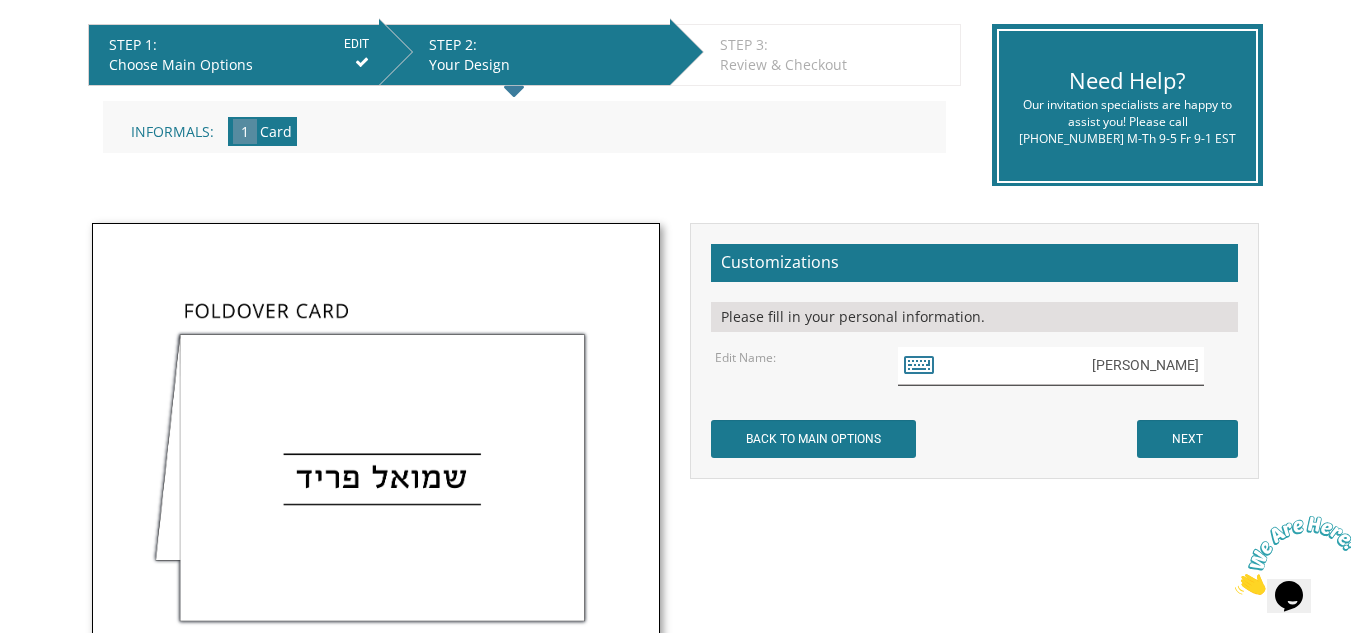 click on "שמואל פריד" at bounding box center (1051, 366) 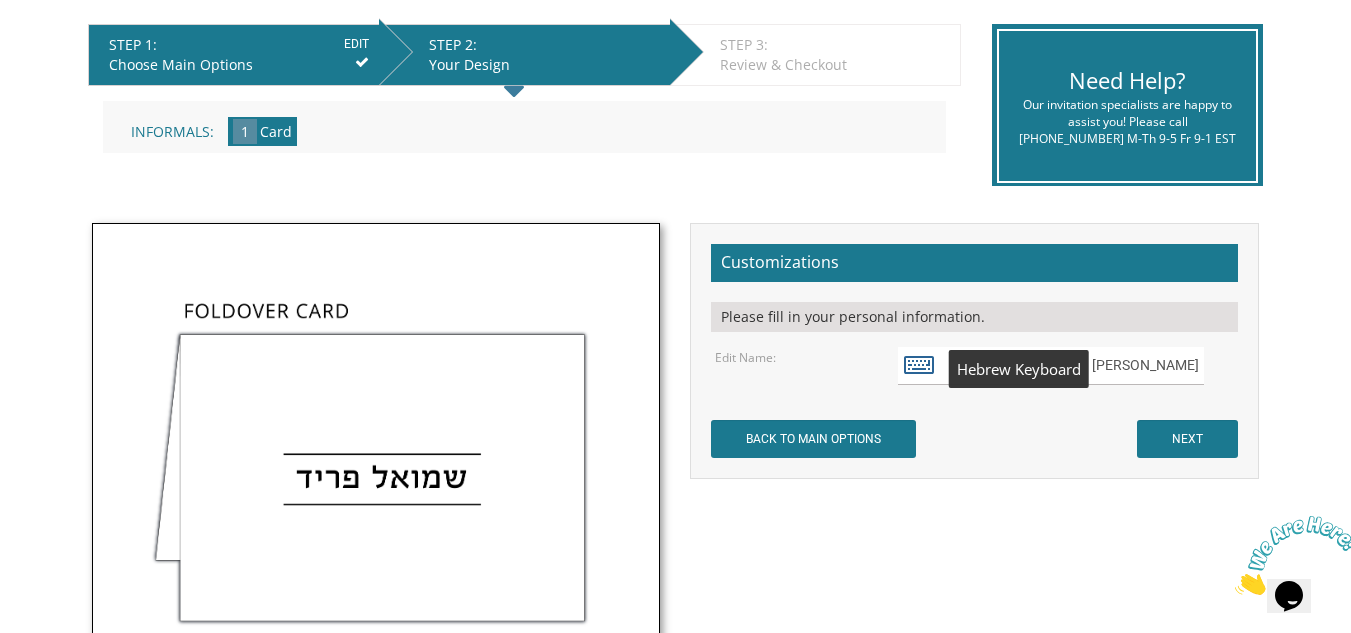 click at bounding box center [919, 364] 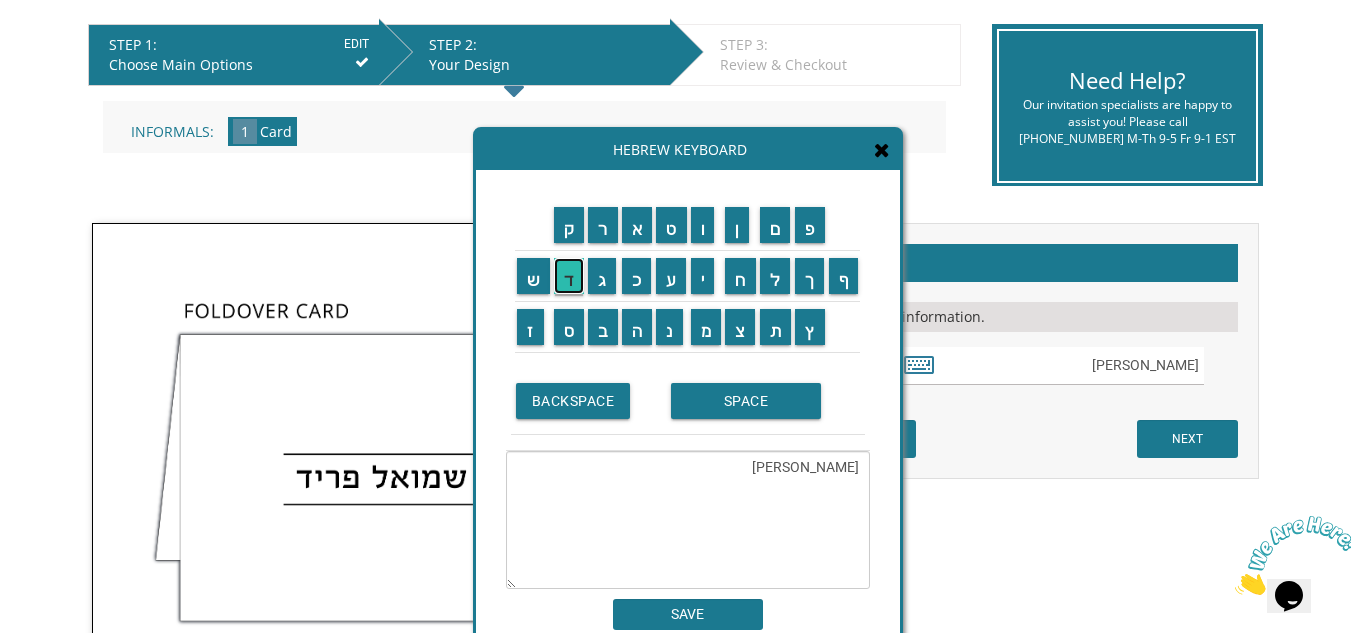 click on "ד" at bounding box center (569, 276) 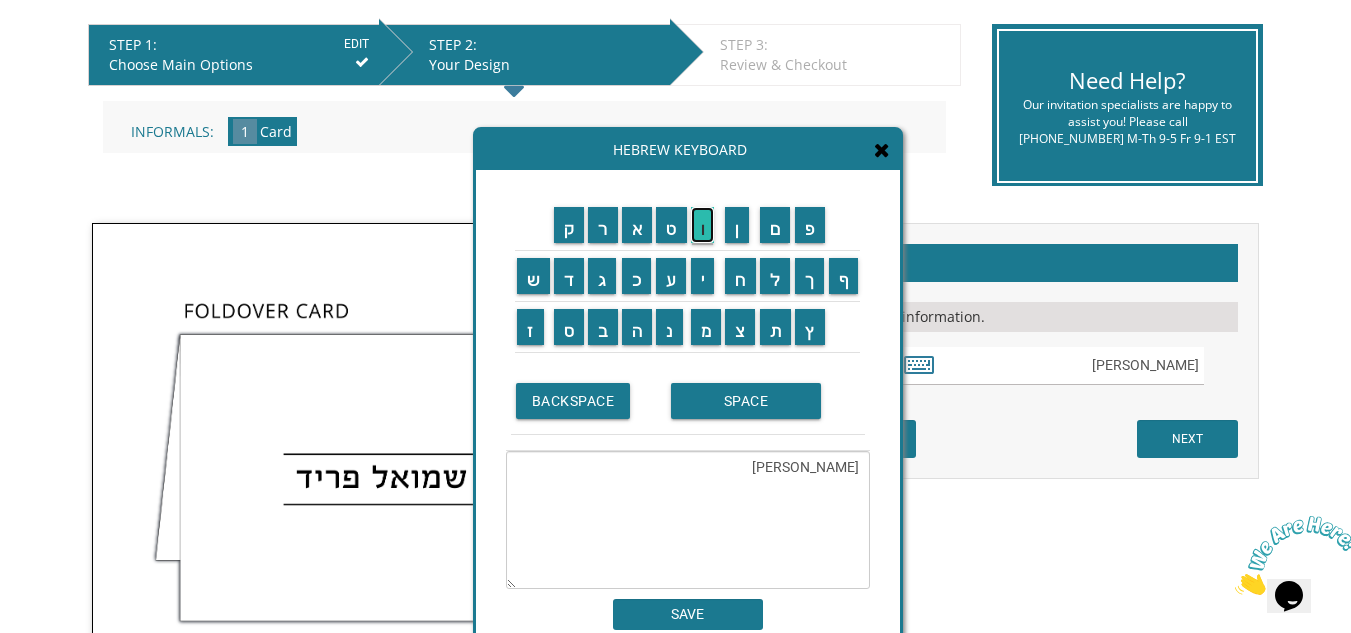 click on "ו" at bounding box center [703, 225] 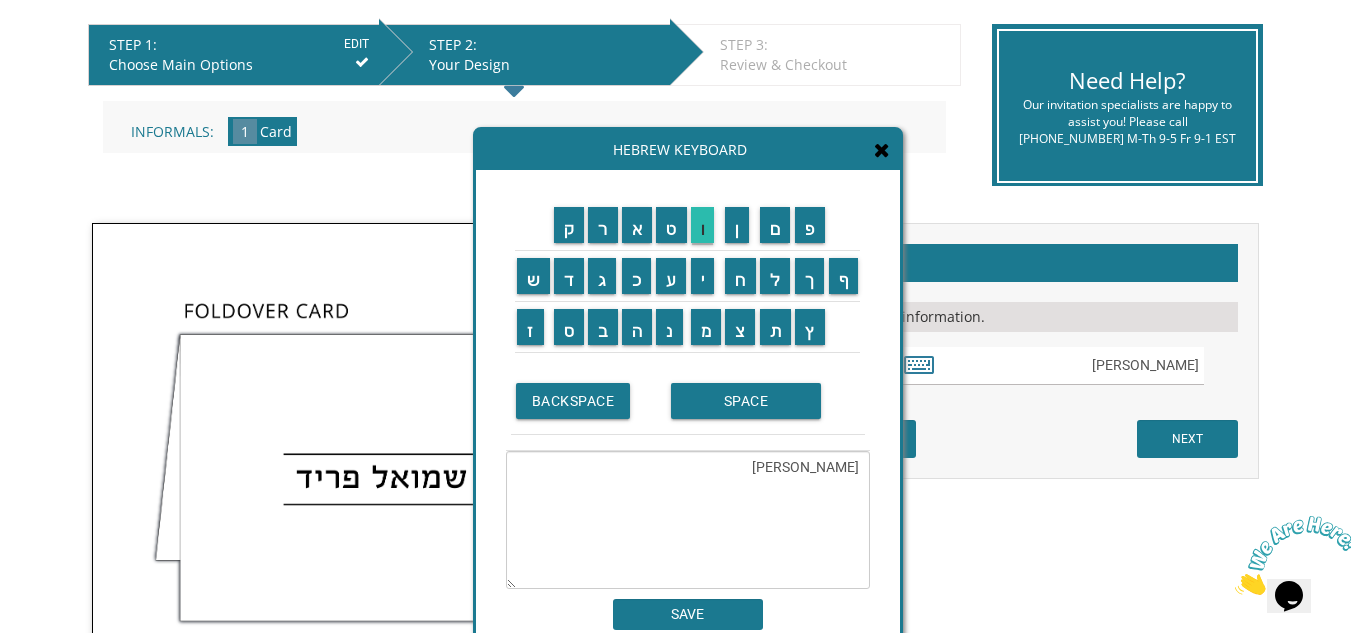 type on "שמואל פרידדו" 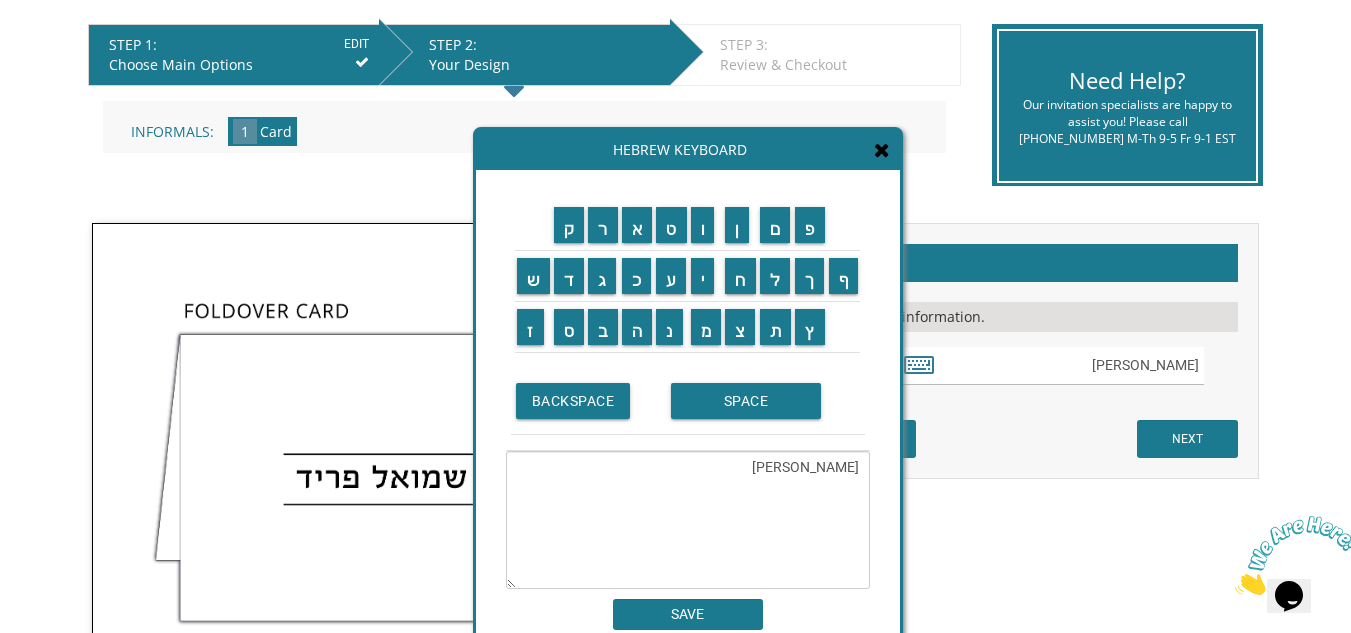 drag, startPoint x: 856, startPoint y: 468, endPoint x: 713, endPoint y: 475, distance: 143.17122 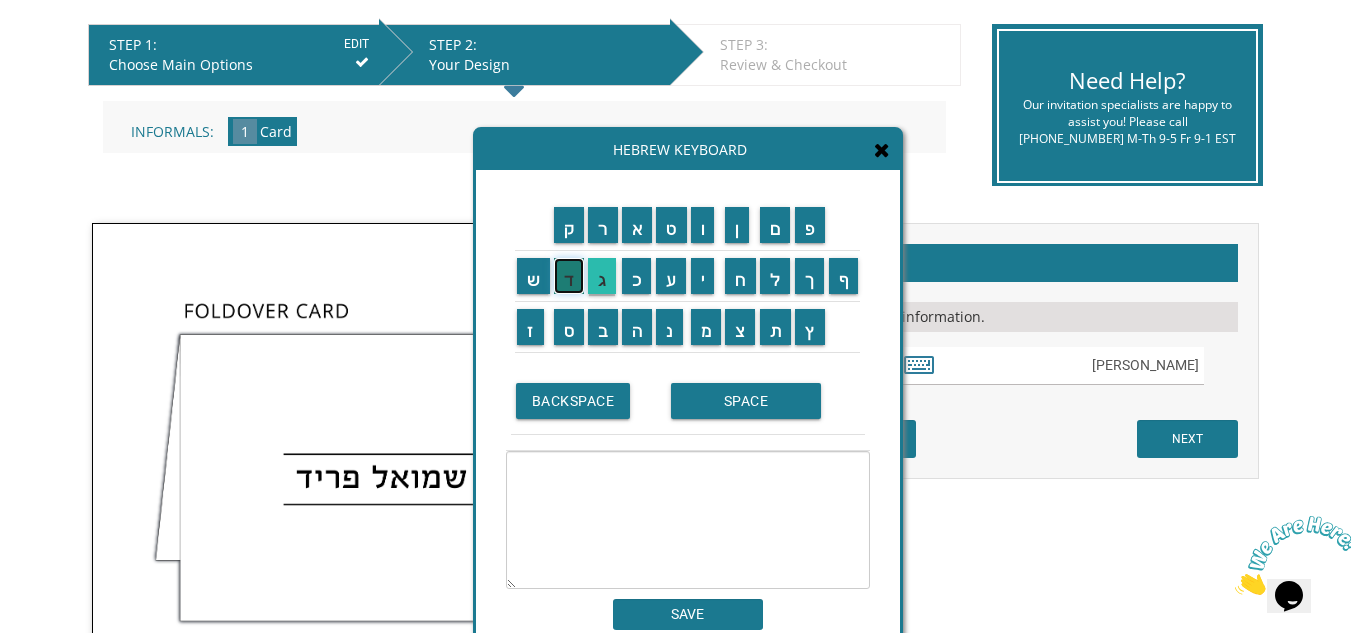 drag, startPoint x: 570, startPoint y: 282, endPoint x: 590, endPoint y: 267, distance: 25 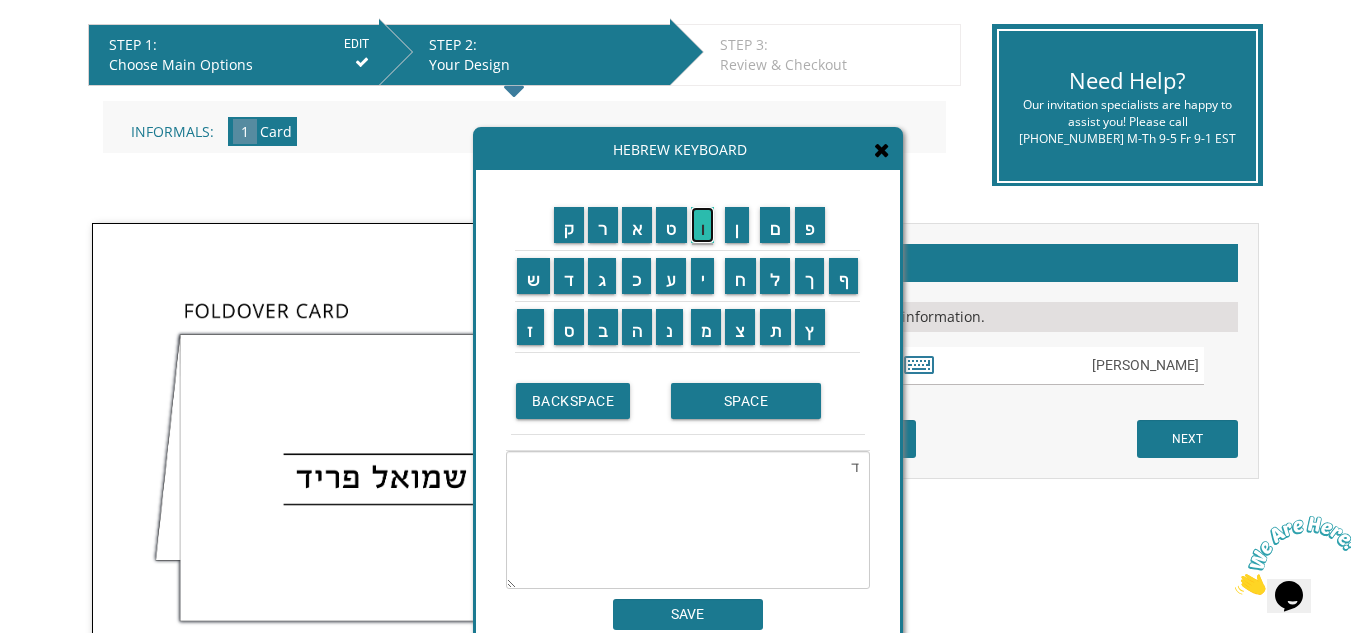 click on "ו" at bounding box center [703, 225] 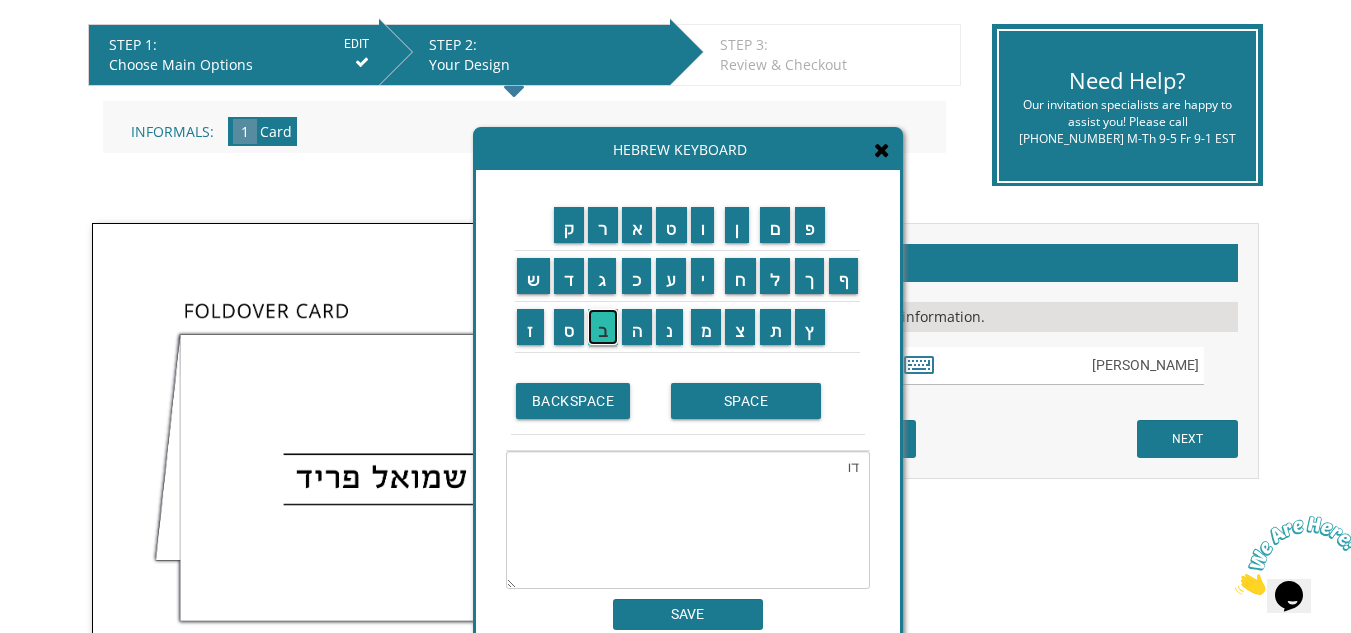 click on "ב" at bounding box center [603, 327] 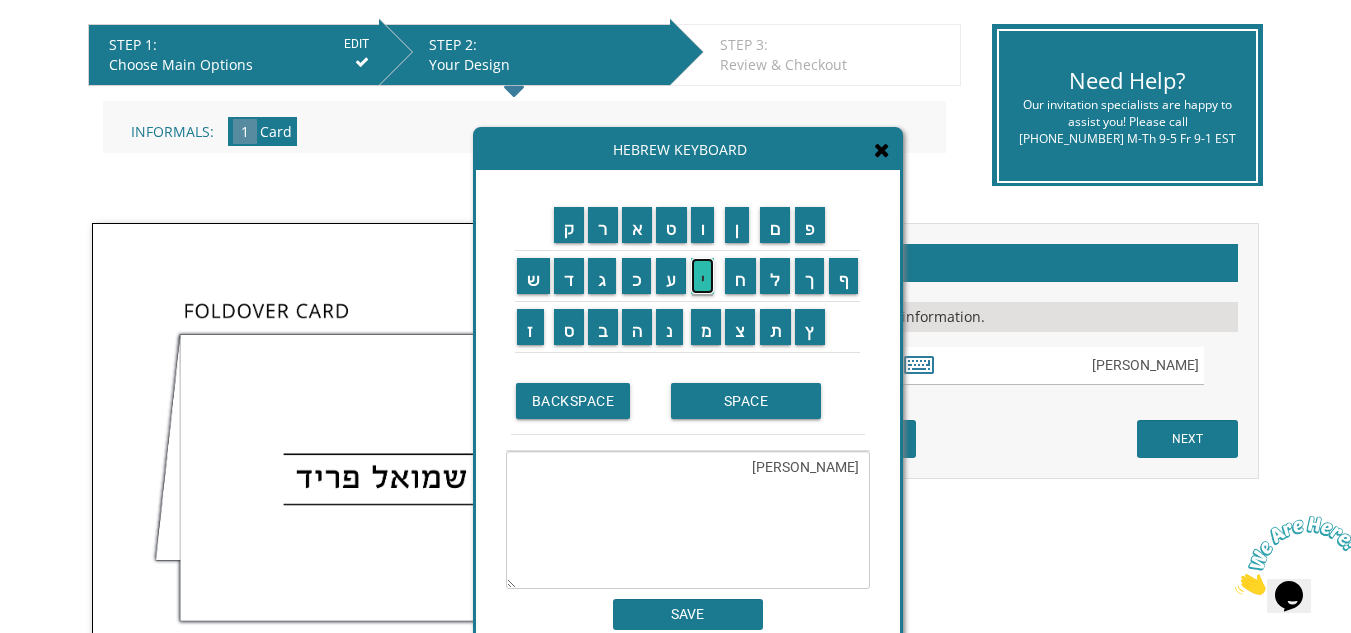 click on "י" at bounding box center (703, 276) 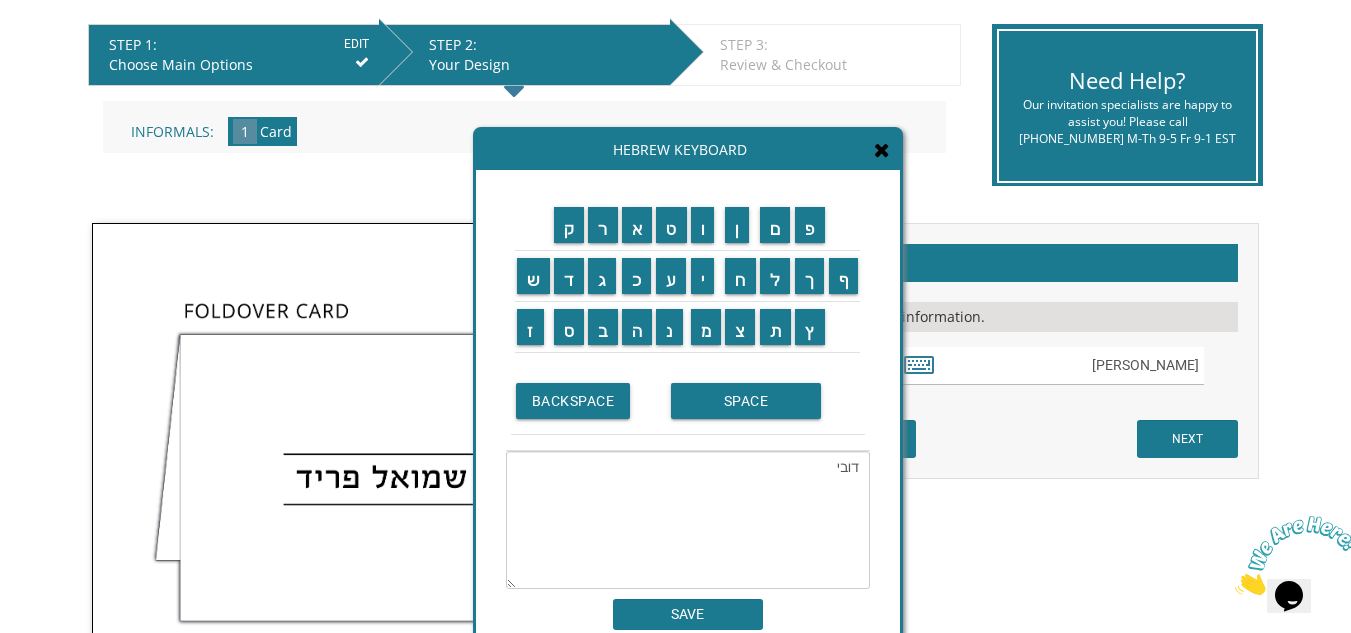 click on "SPACE" at bounding box center [765, 401] 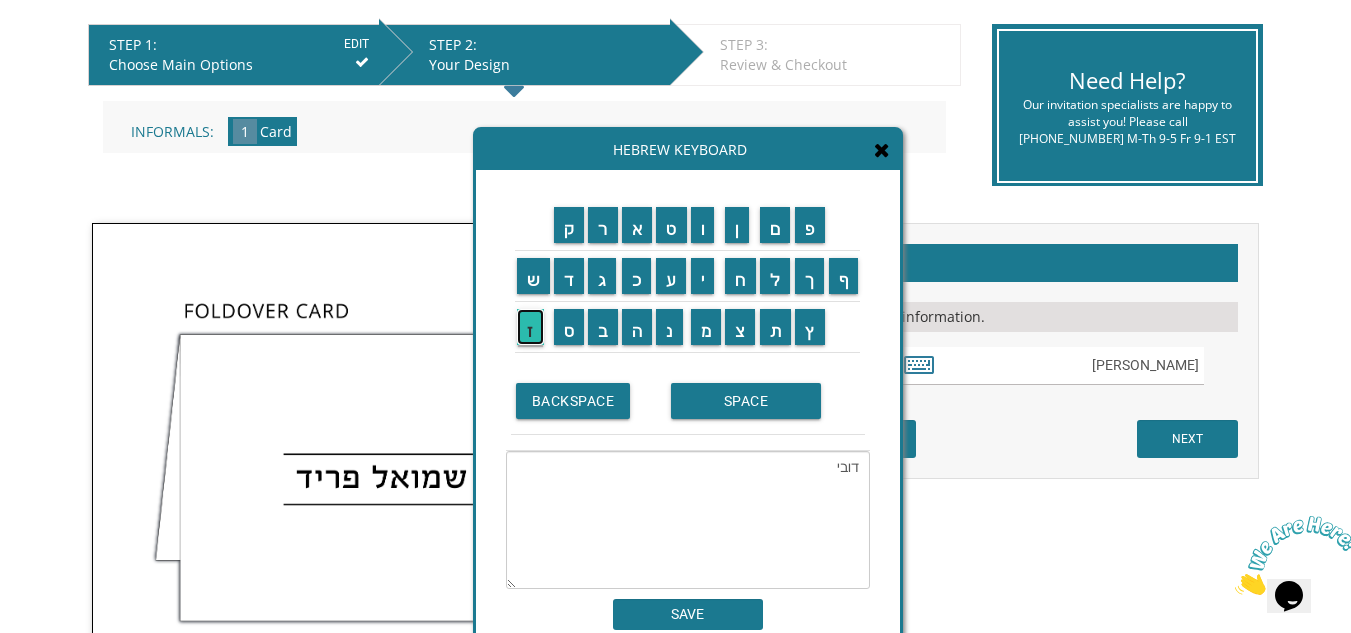 click on "ז" at bounding box center (530, 327) 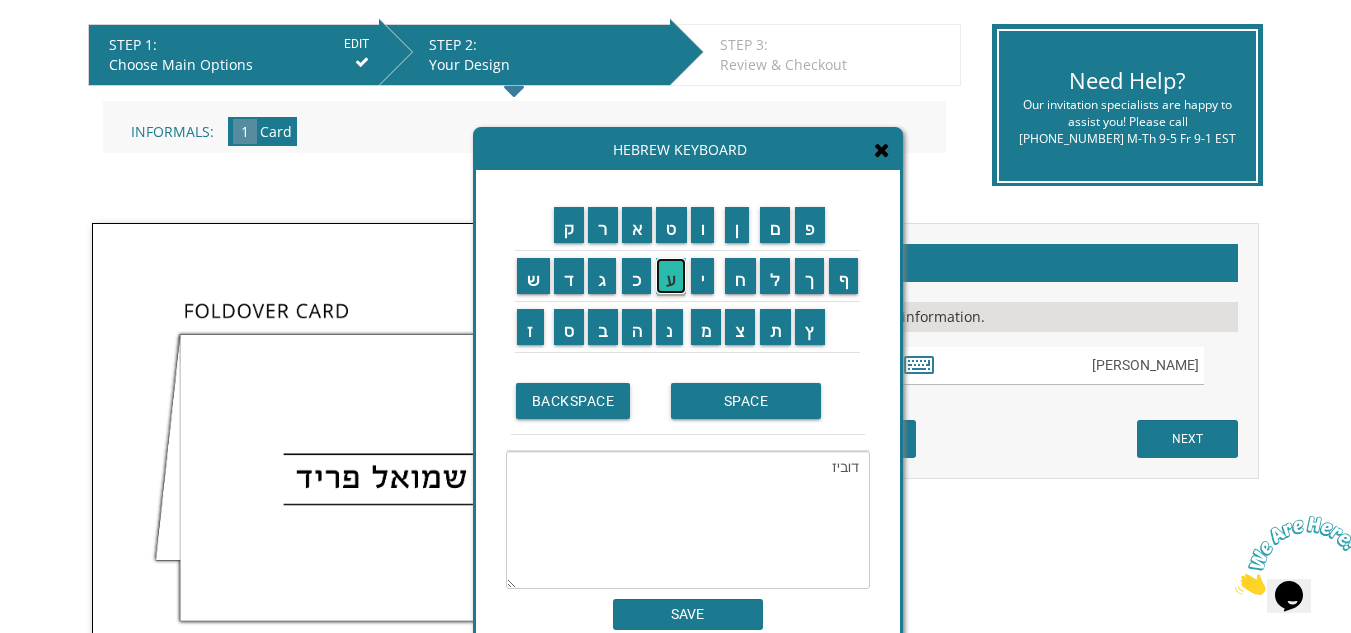 click on "ע" at bounding box center [671, 276] 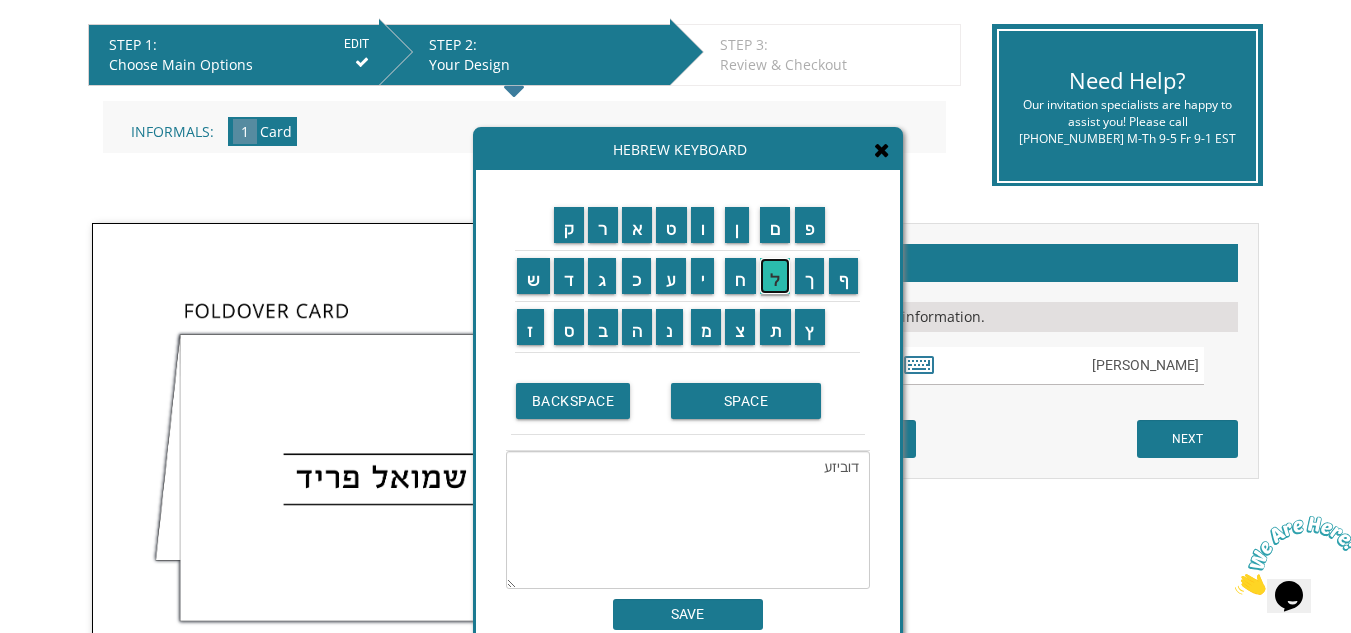 click on "ל" at bounding box center (775, 276) 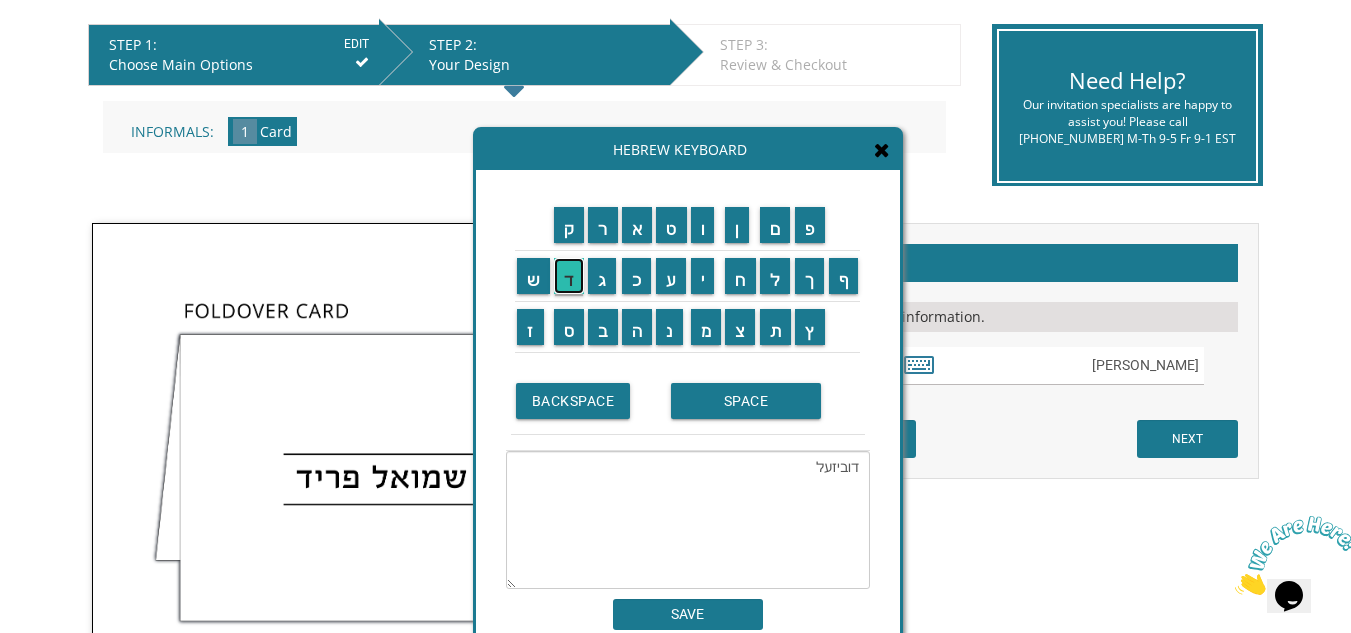 click on "ד" at bounding box center [569, 276] 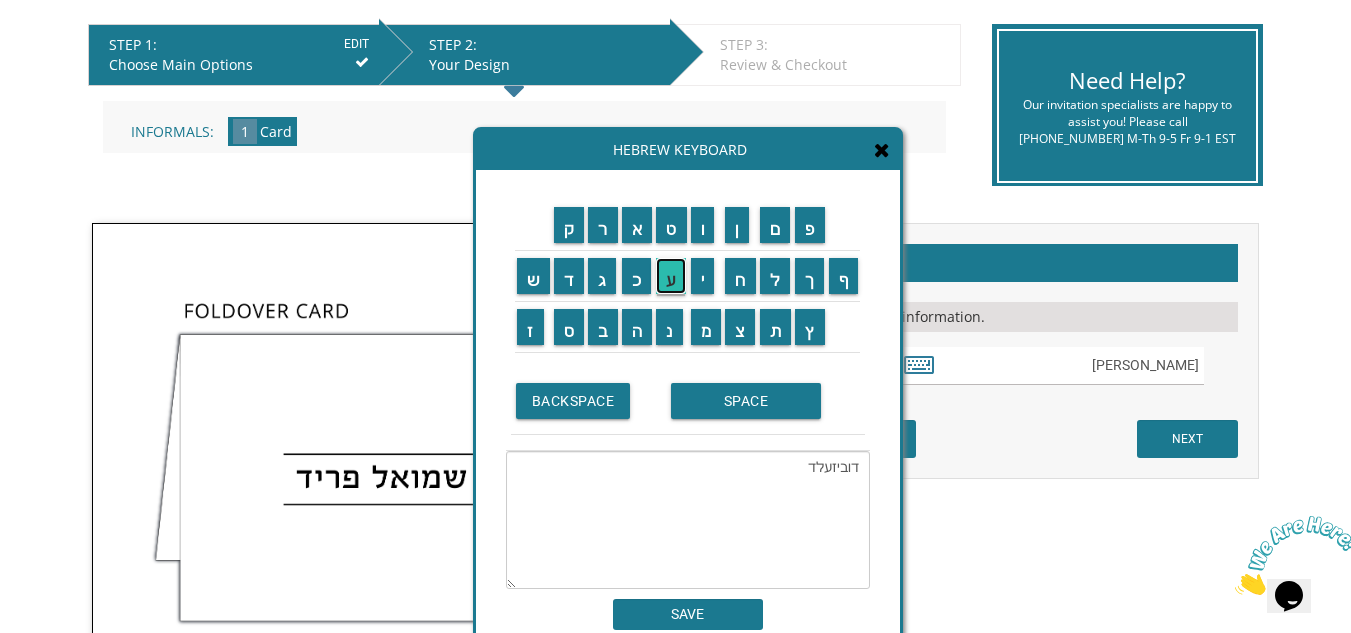 click on "ע" at bounding box center [671, 276] 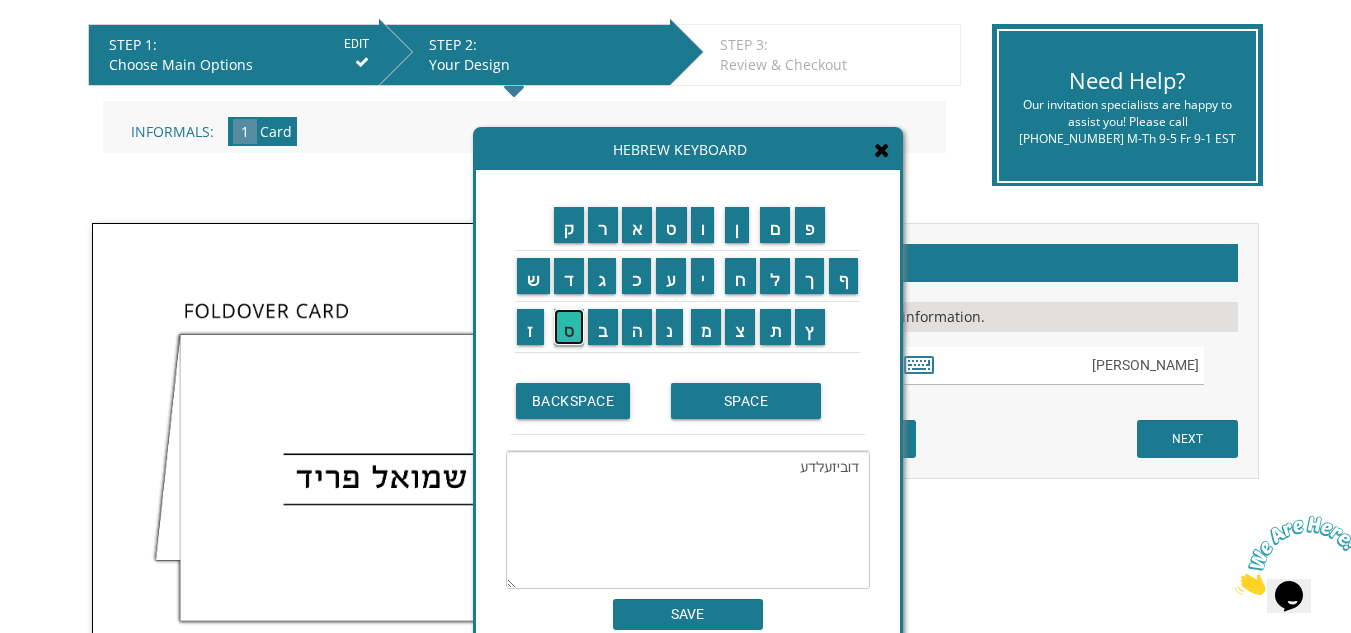click on "ס" at bounding box center (569, 327) 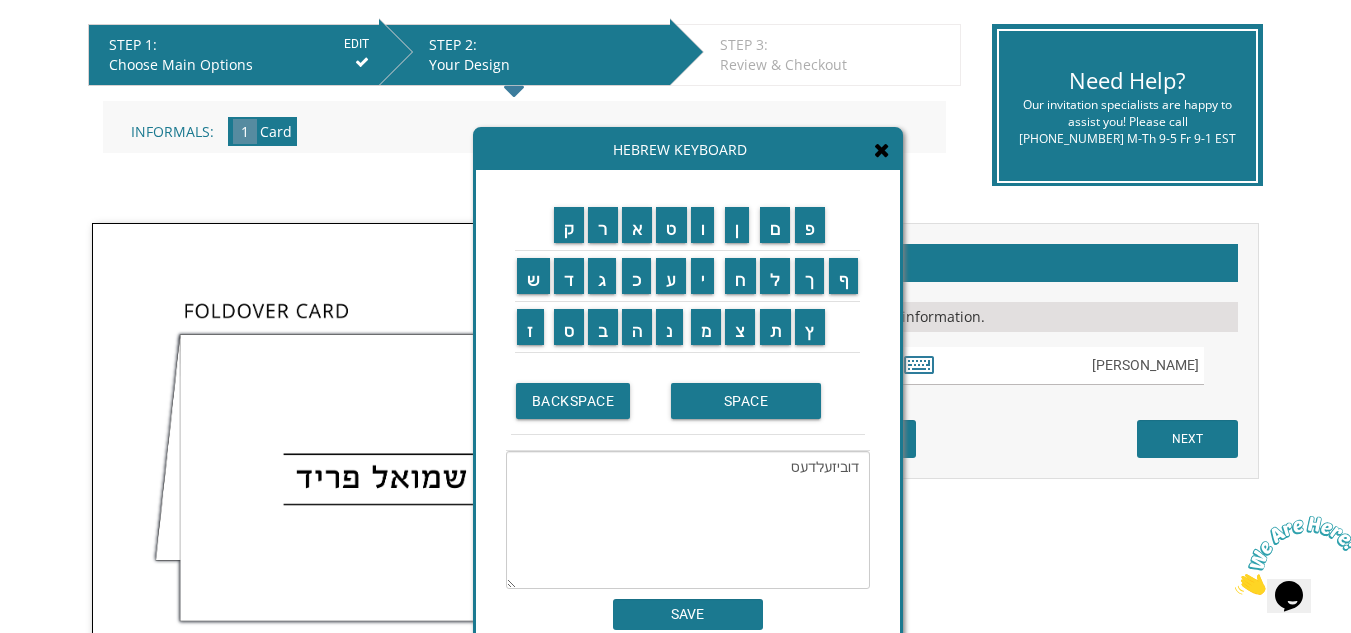 click on "דוביזעלדעס" at bounding box center (688, 520) 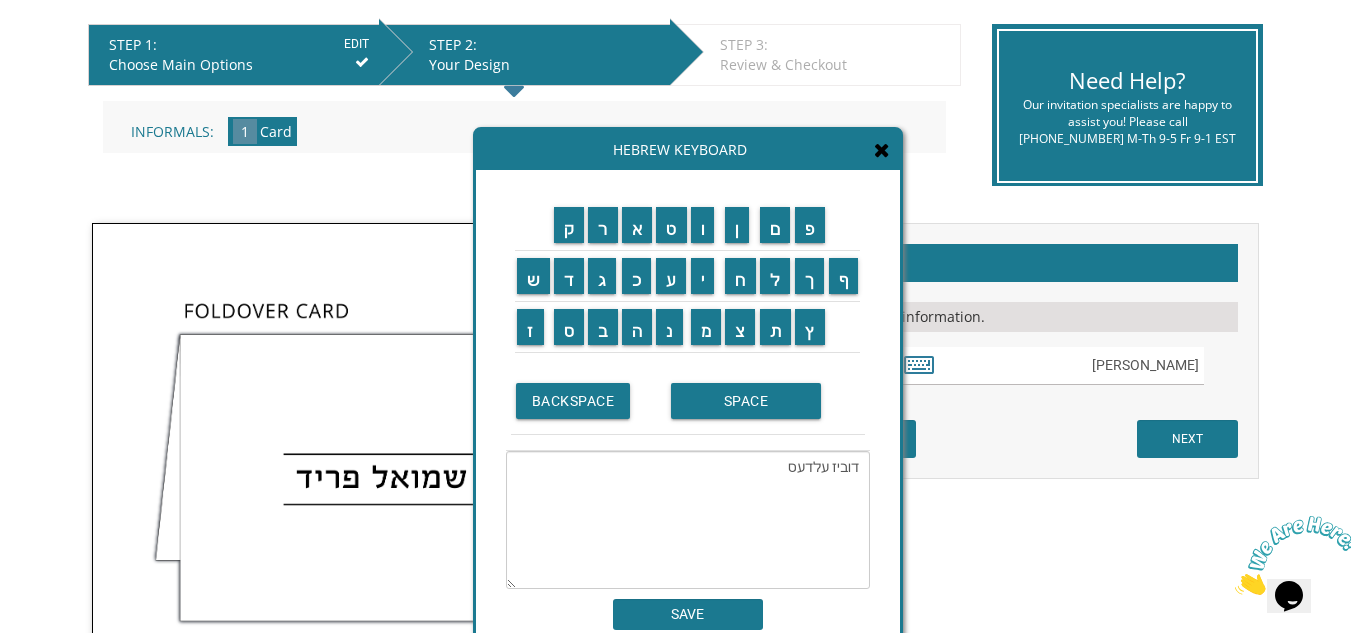 click on "דוביז עלדעס" at bounding box center [688, 520] 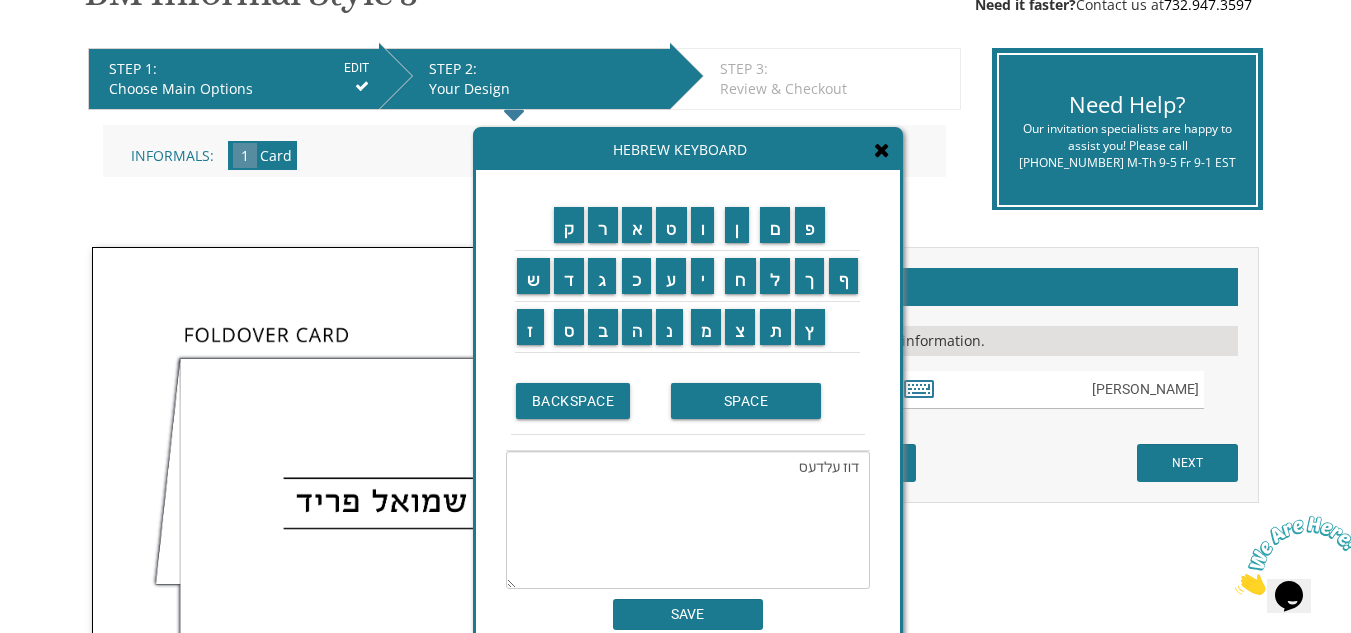 scroll, scrollTop: 389, scrollLeft: 0, axis: vertical 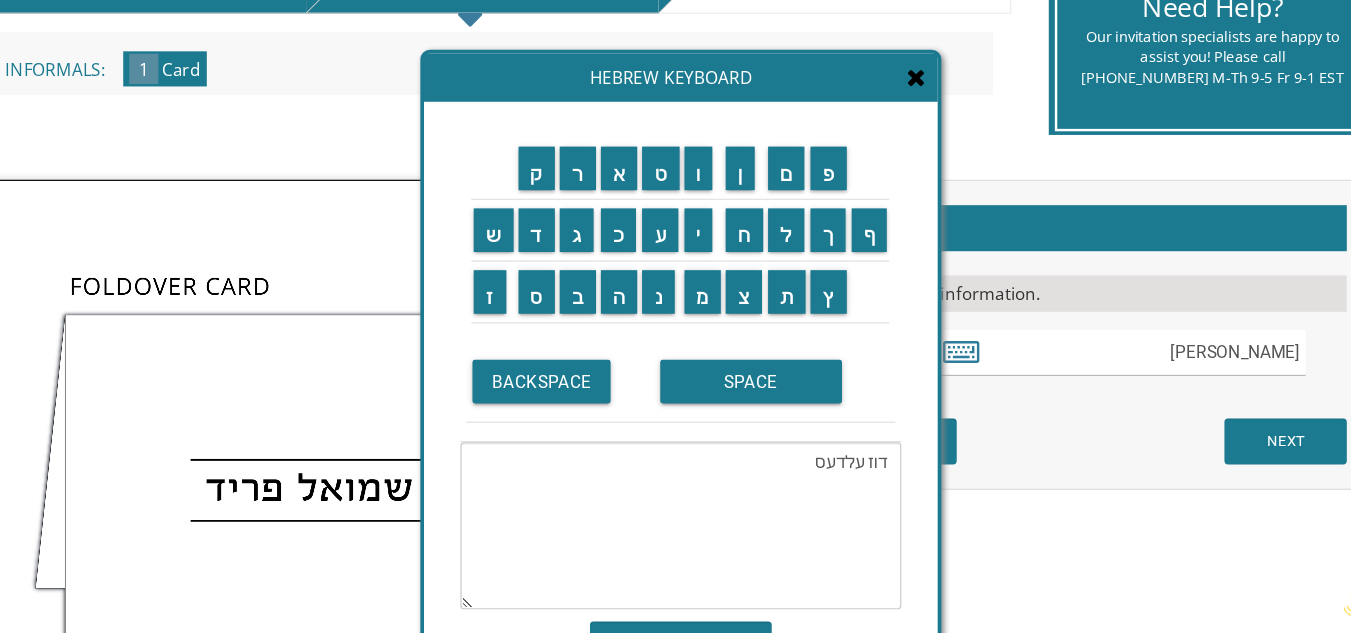 click on "דוז עלדעס" at bounding box center [688, 520] 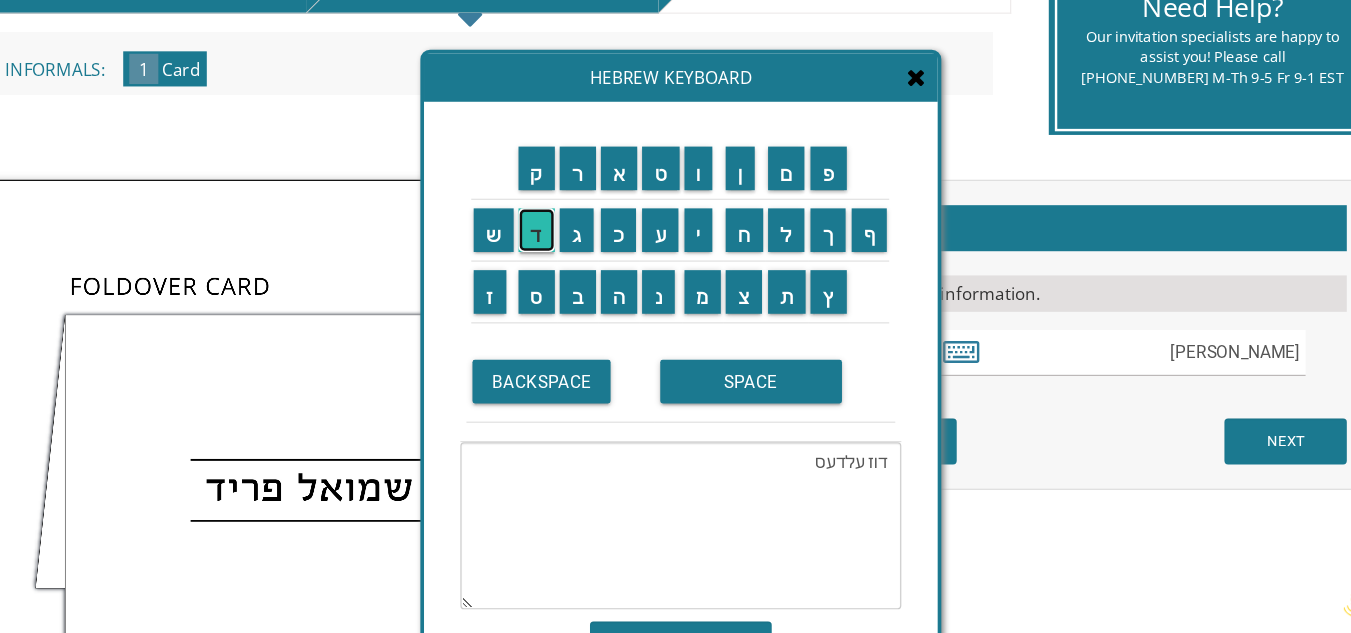 click on "ד" at bounding box center [569, 276] 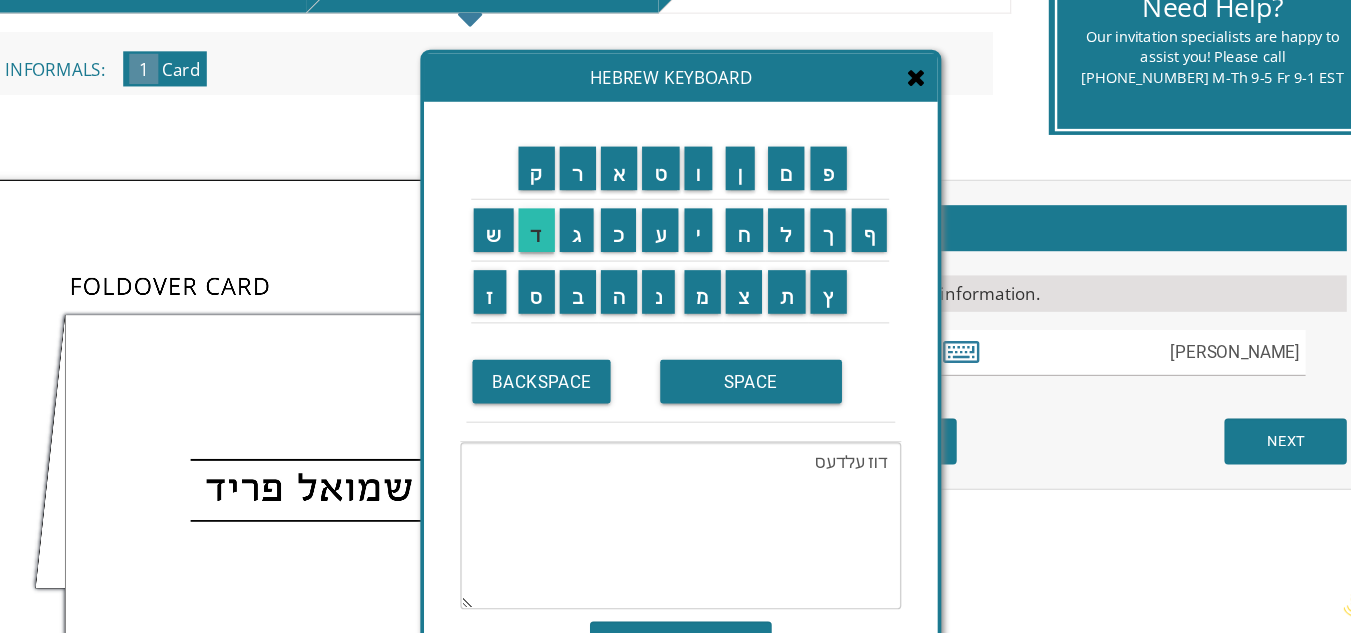 type on "דדוז עלדעס" 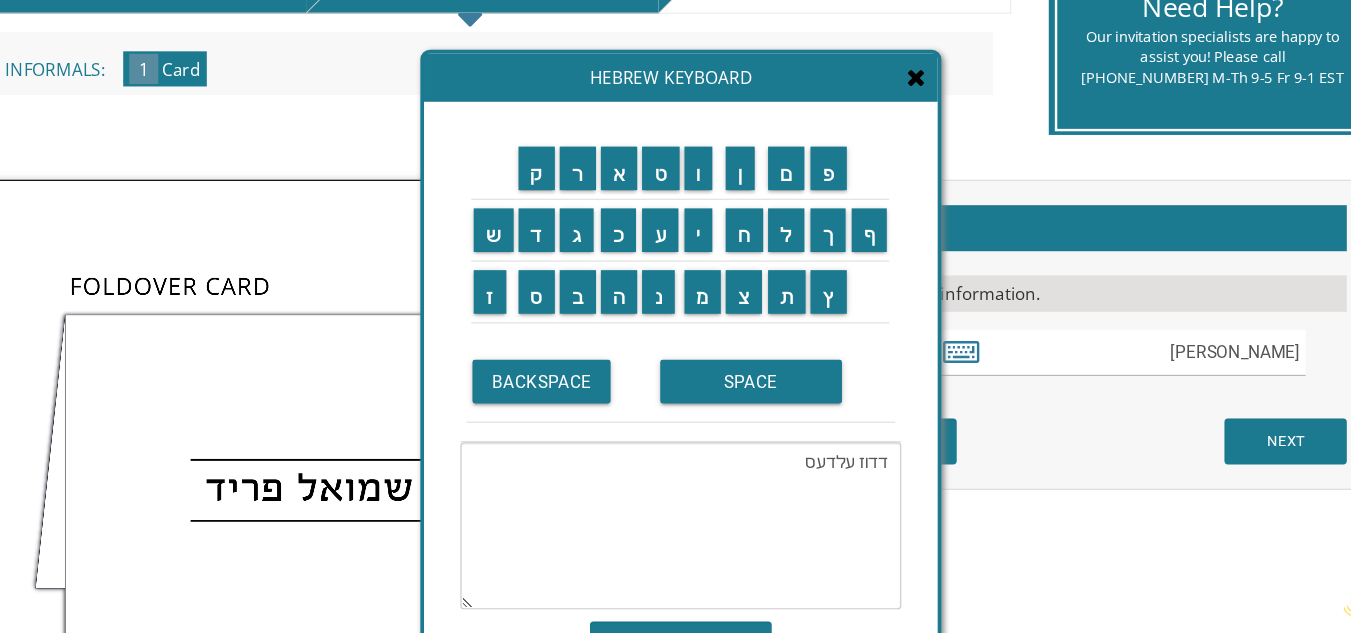 drag, startPoint x: 858, startPoint y: 467, endPoint x: 791, endPoint y: 477, distance: 67.74216 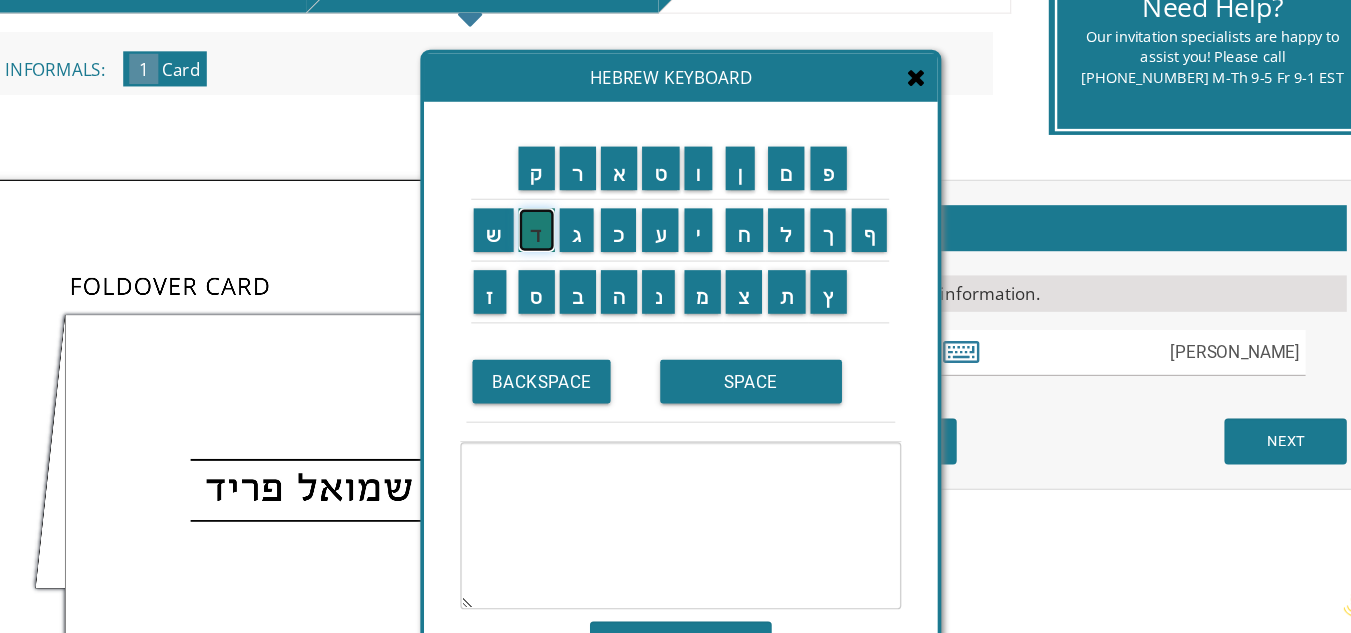 click on "ד" at bounding box center [569, 276] 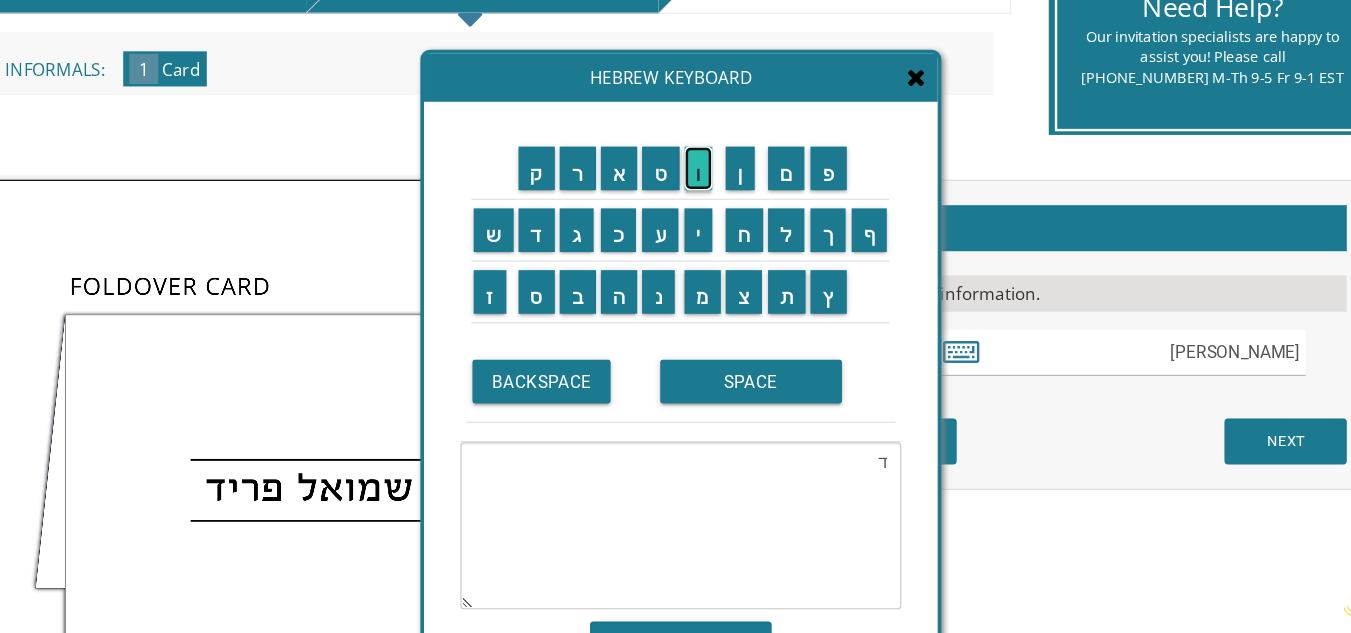 click on "ו" at bounding box center [703, 225] 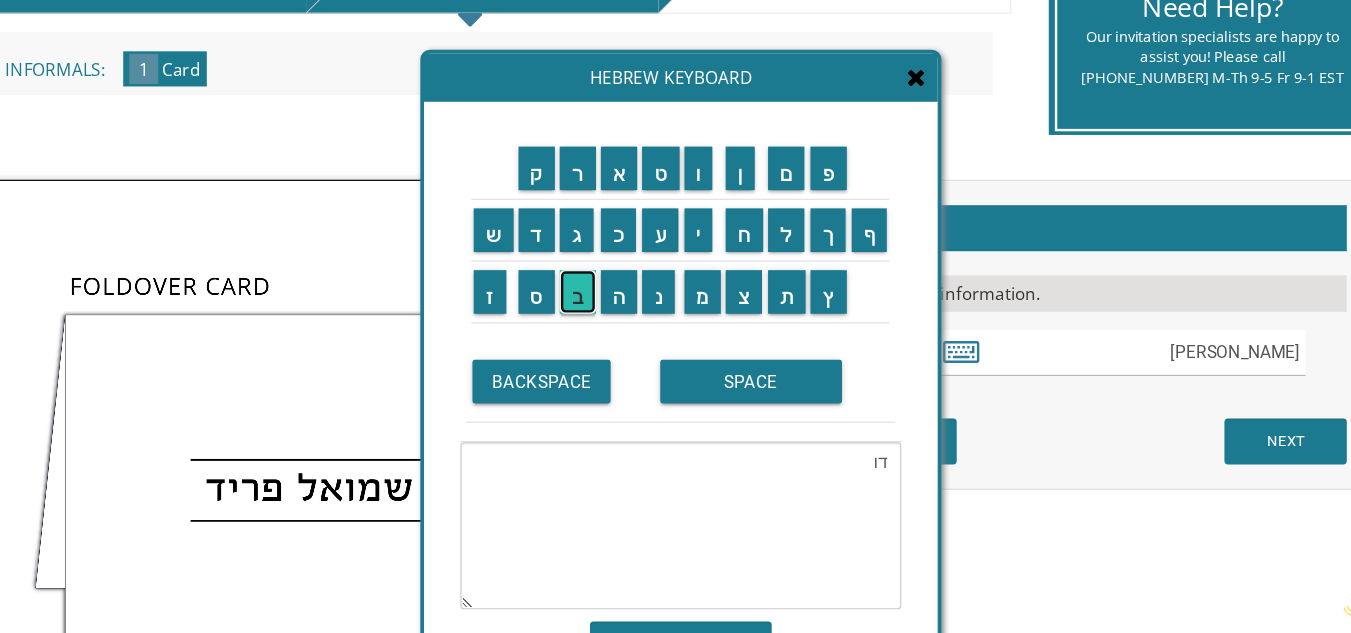 click on "ב" at bounding box center (603, 327) 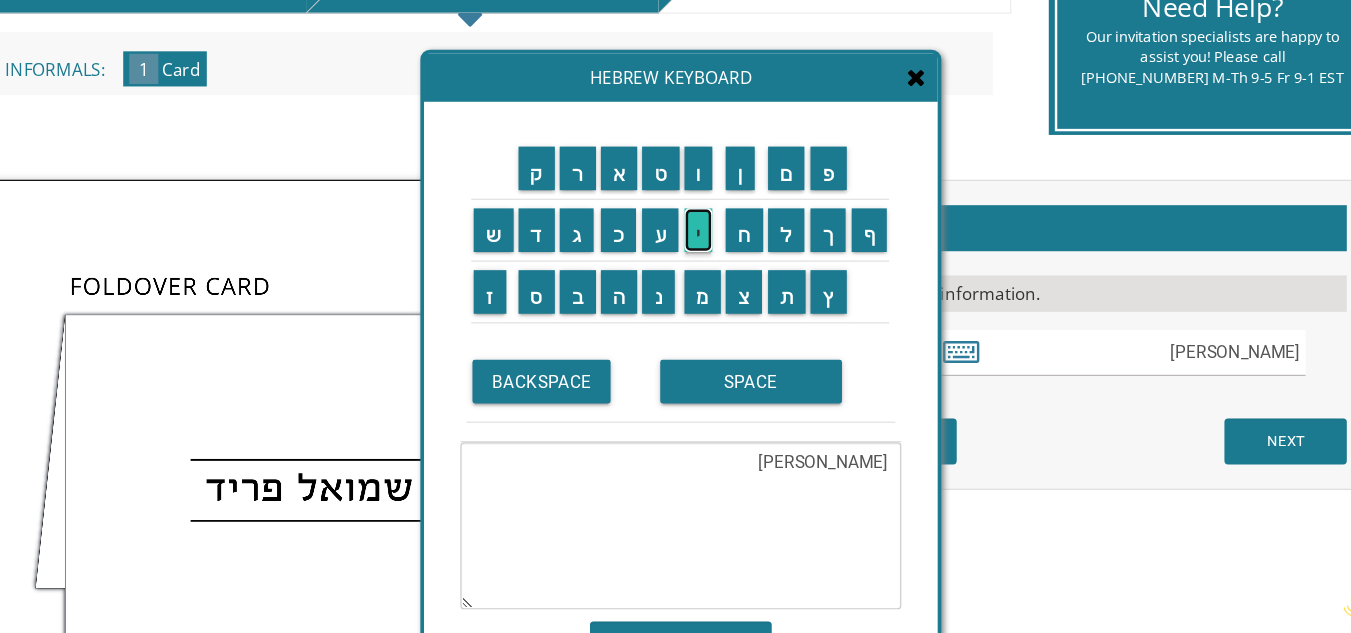 click on "י" at bounding box center (703, 276) 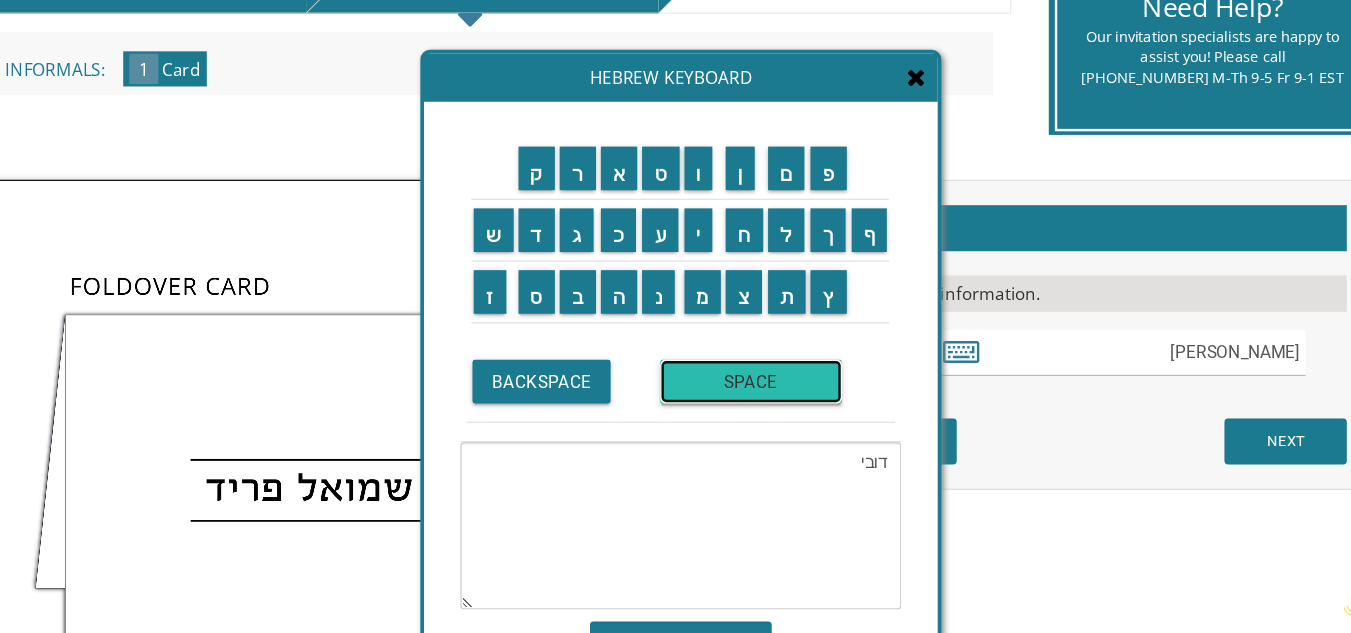 click on "SPACE" at bounding box center [746, 401] 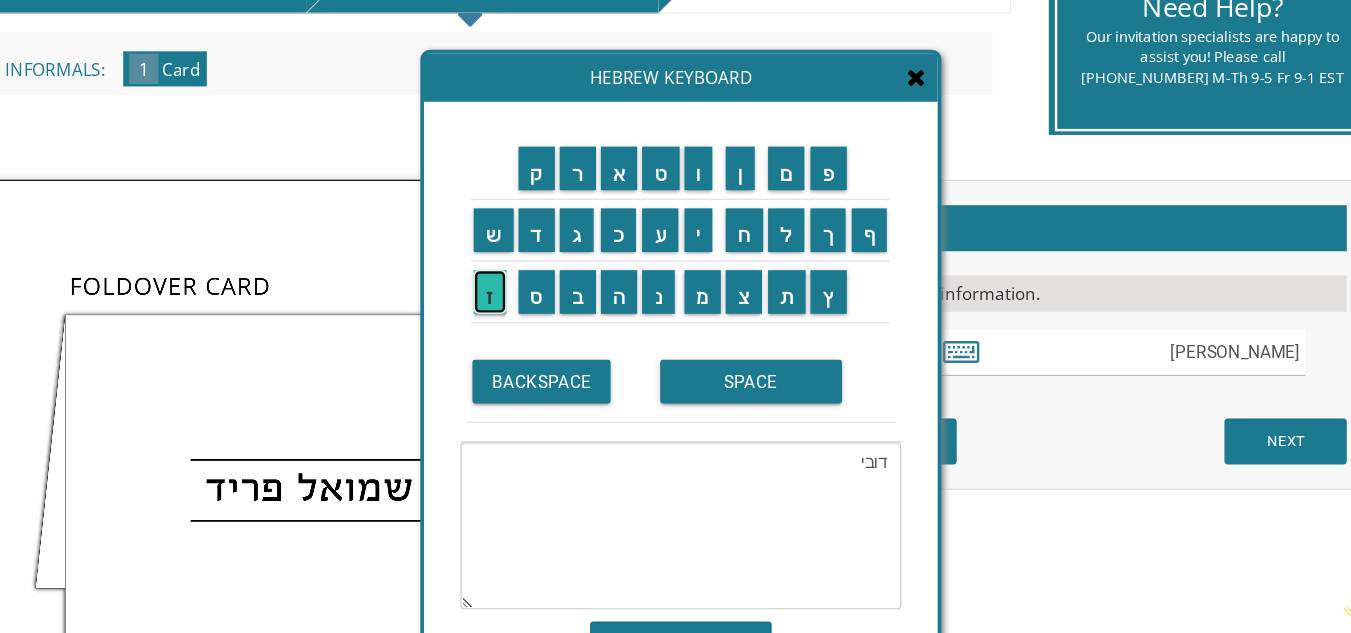 click on "ז" at bounding box center [530, 327] 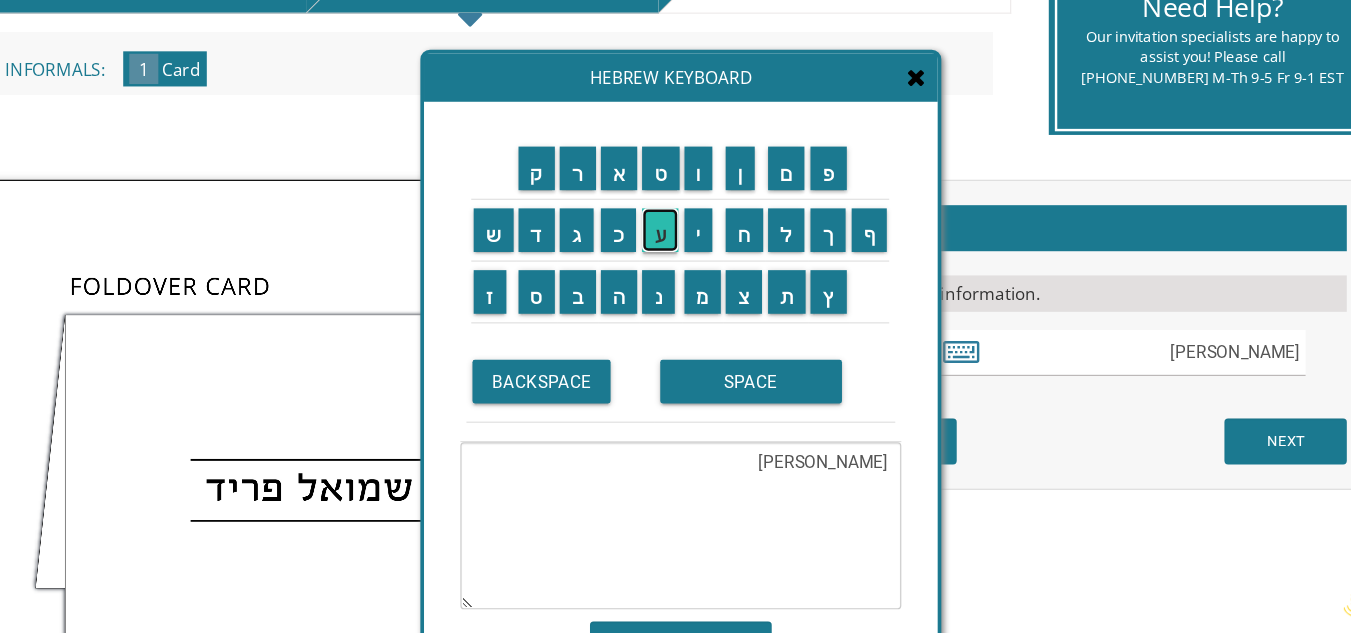 click on "ע" at bounding box center (671, 276) 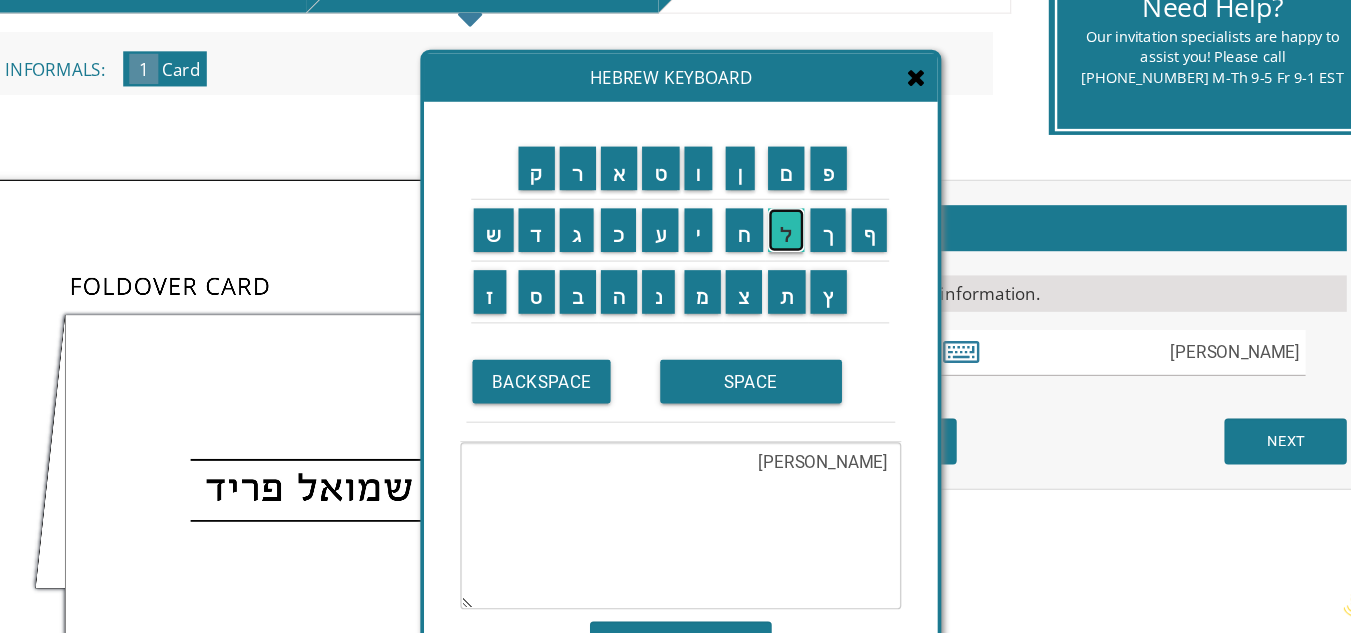 click on "ל" at bounding box center [775, 276] 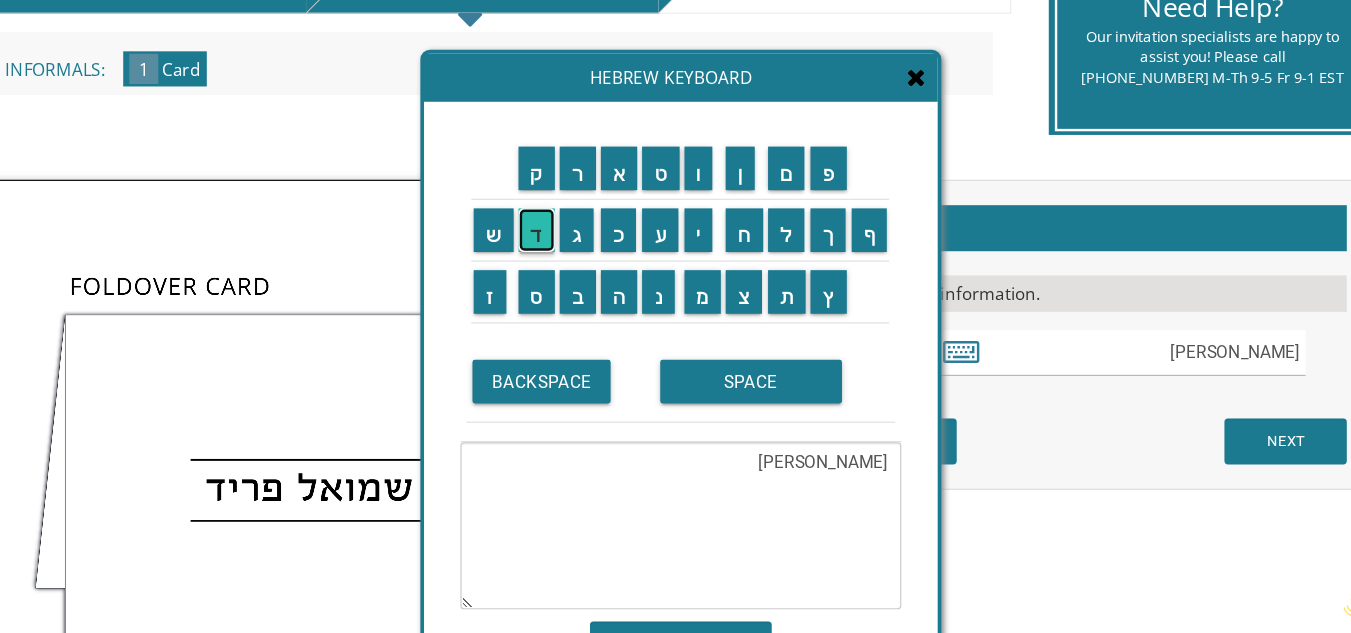 click on "ד" at bounding box center (569, 276) 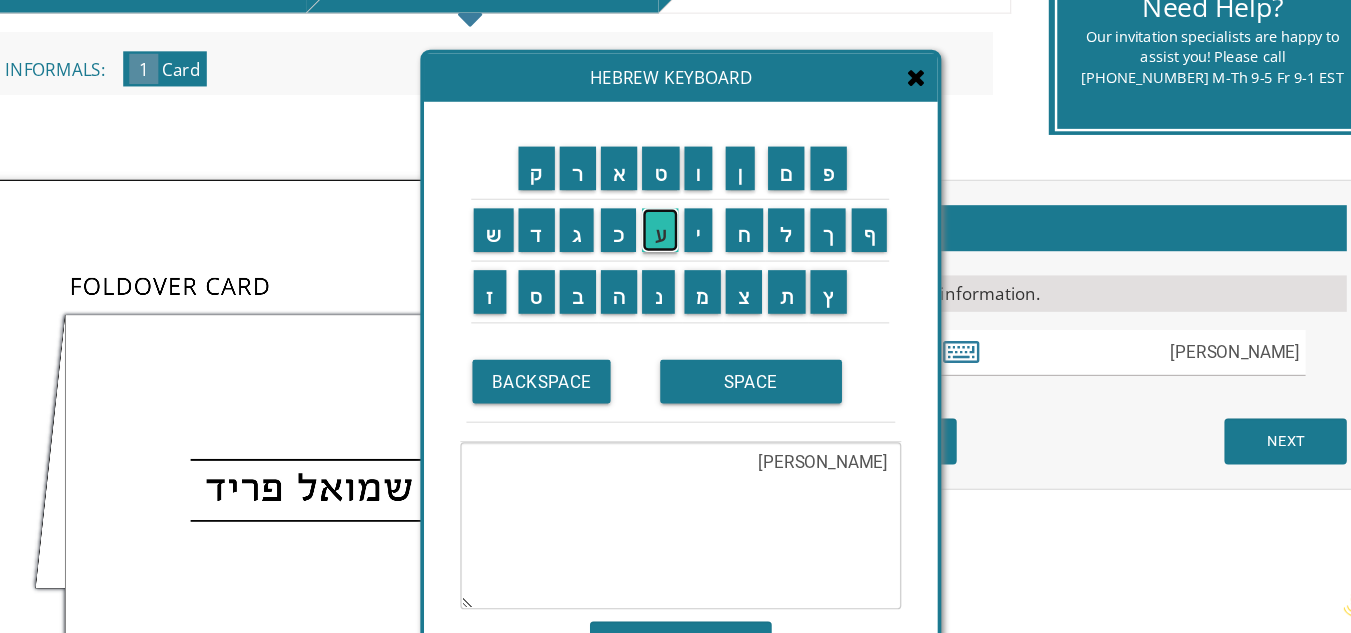 click on "ע" at bounding box center [671, 276] 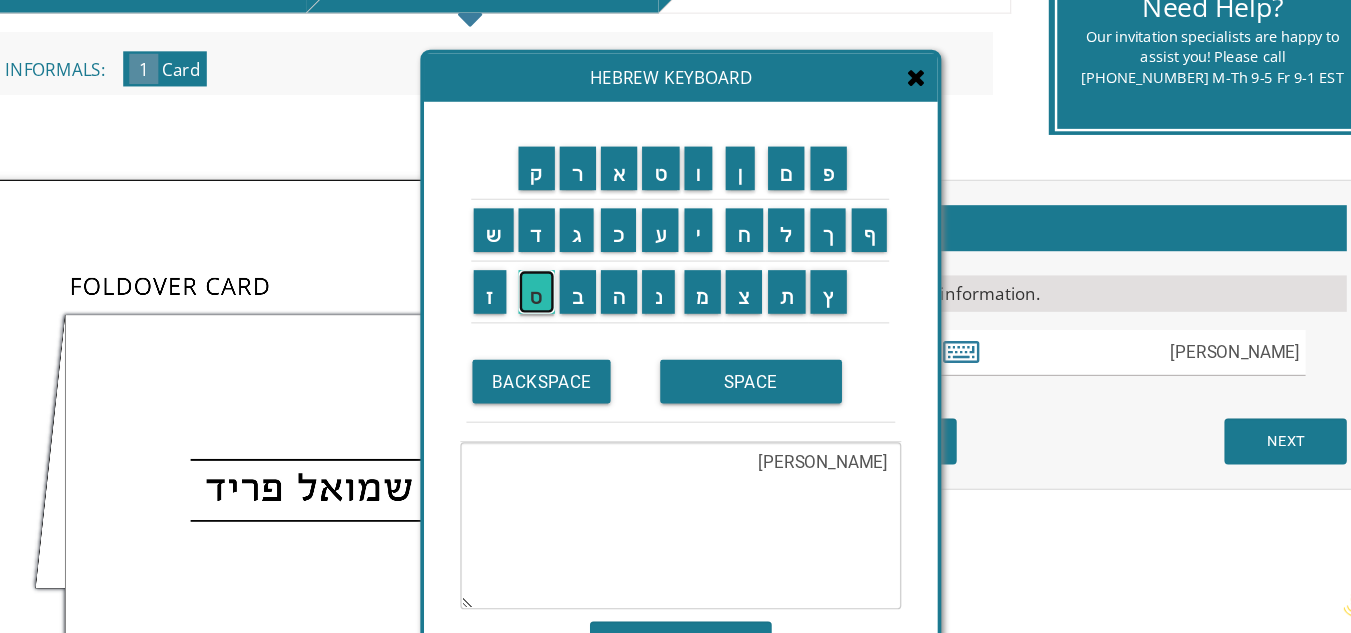 click on "ס" at bounding box center [569, 327] 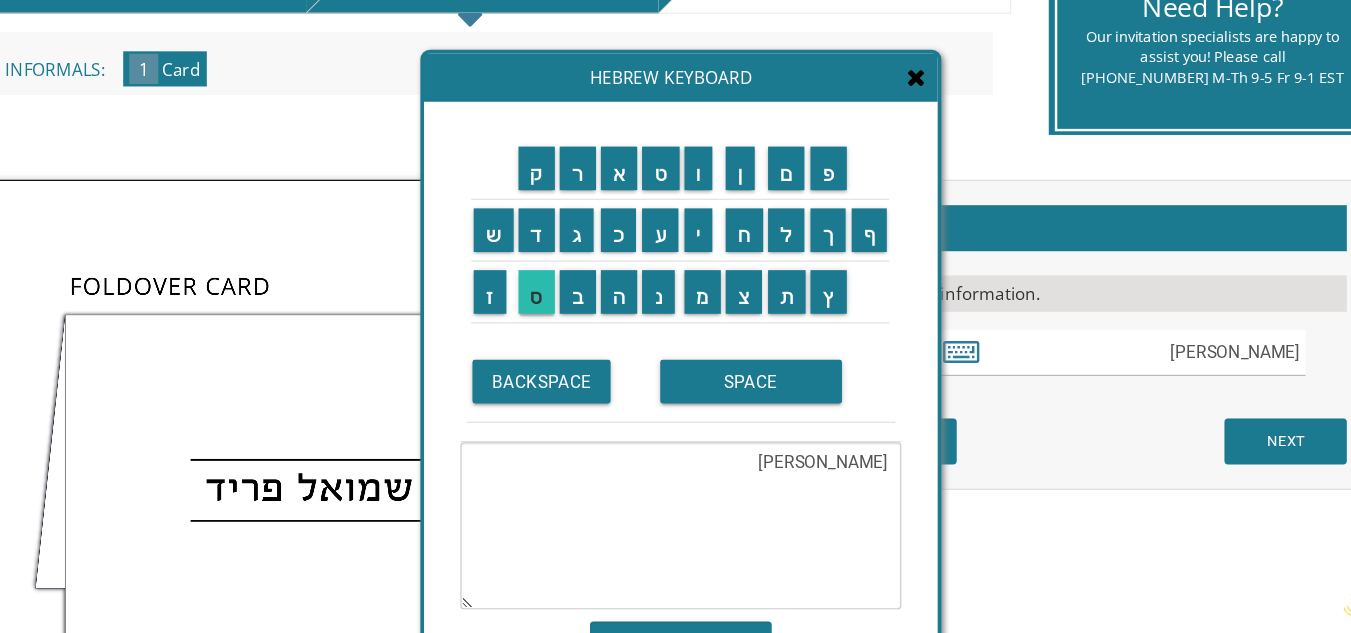 type on "דובי זעלדעס" 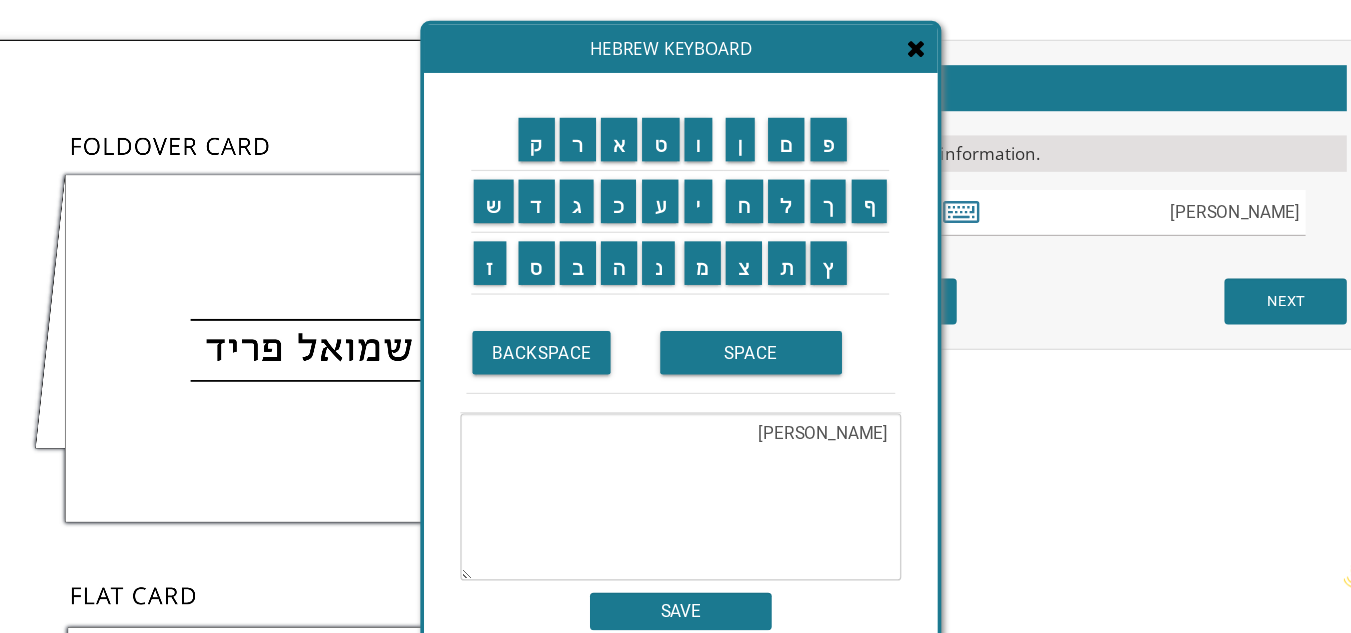 scroll, scrollTop: 613, scrollLeft: 0, axis: vertical 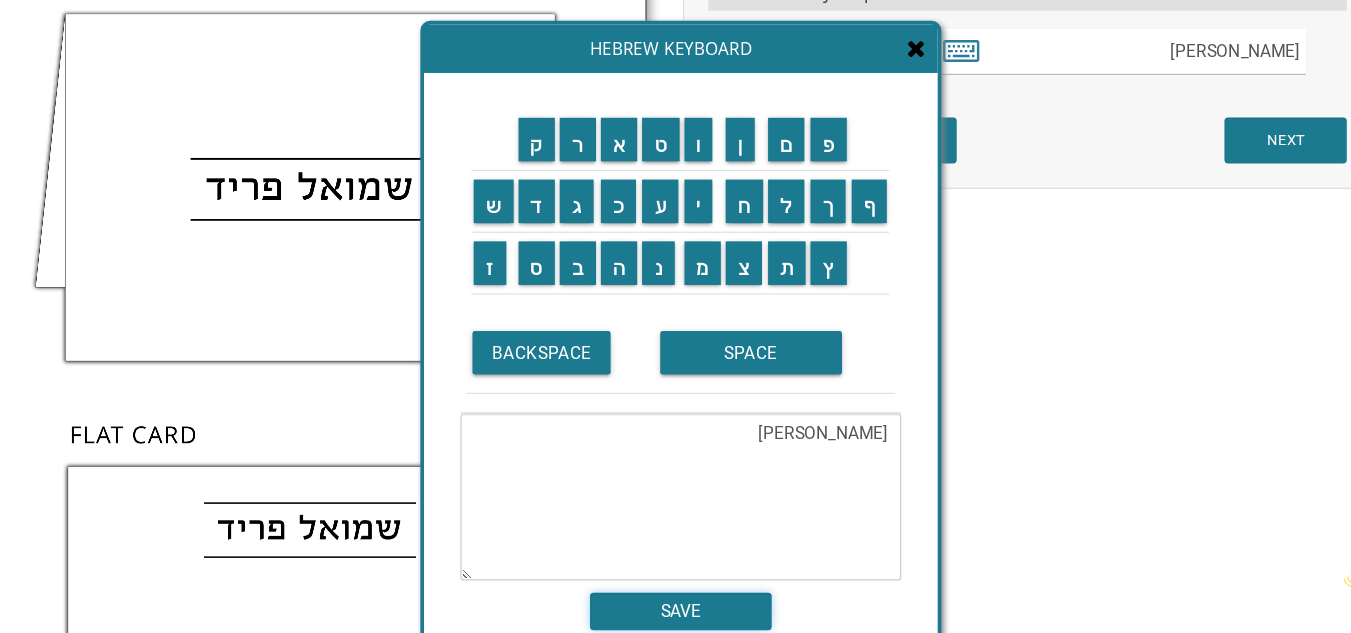 click on "SAVE" at bounding box center (688, 614) 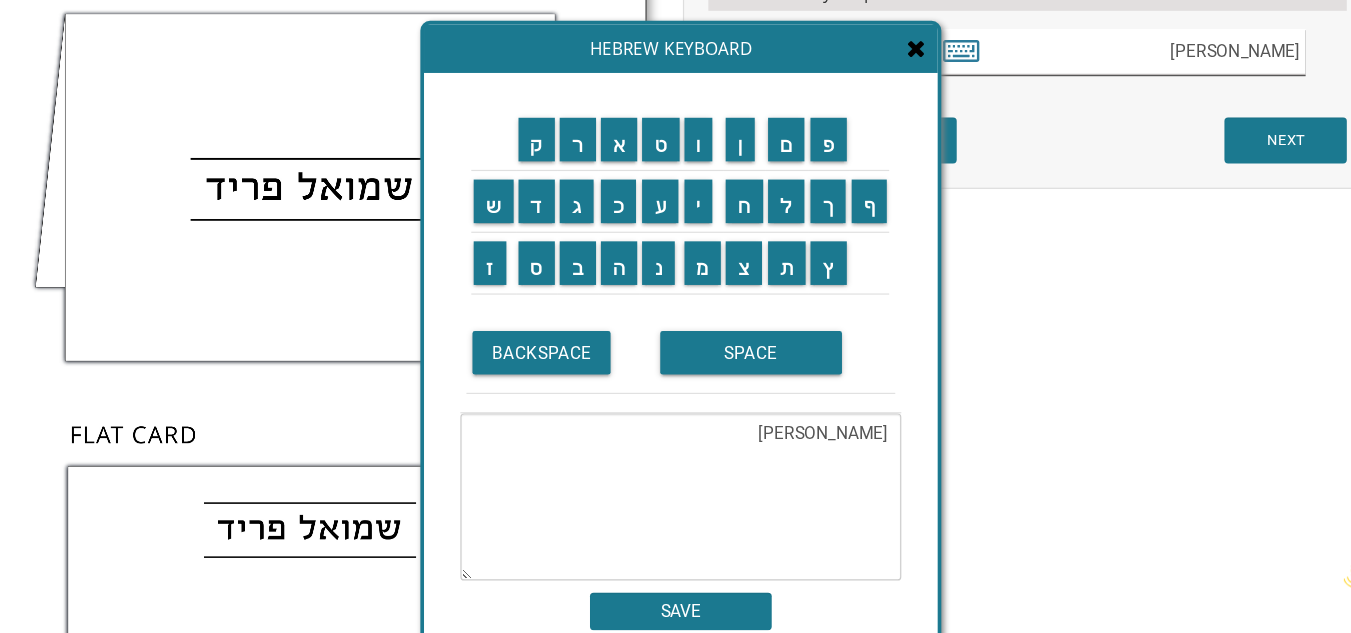 type on "דובי זעלדעס" 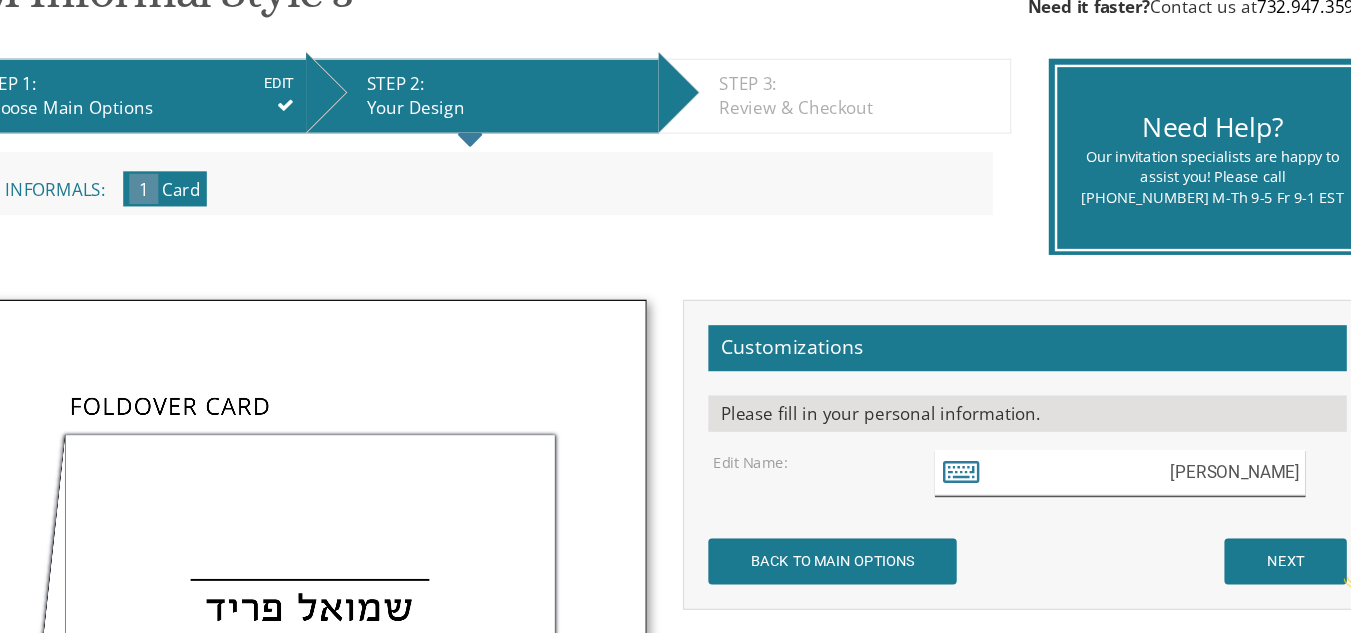 scroll, scrollTop: 442, scrollLeft: 0, axis: vertical 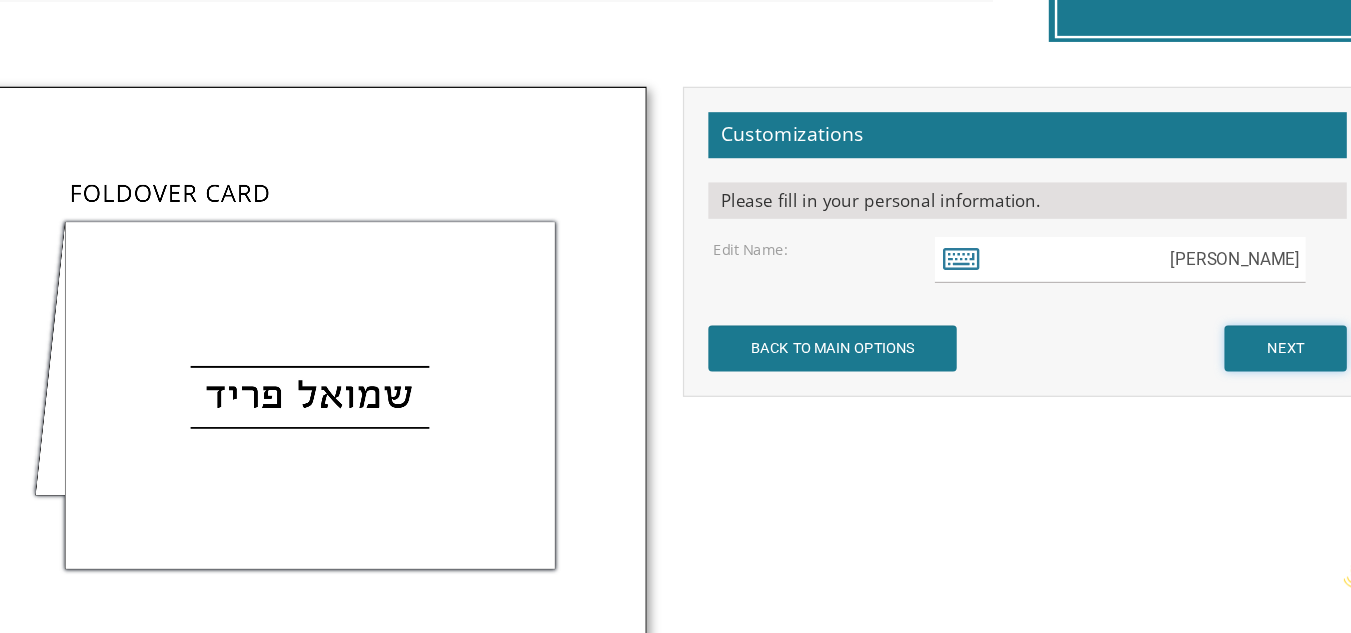click on "NEXT" at bounding box center (1187, 397) 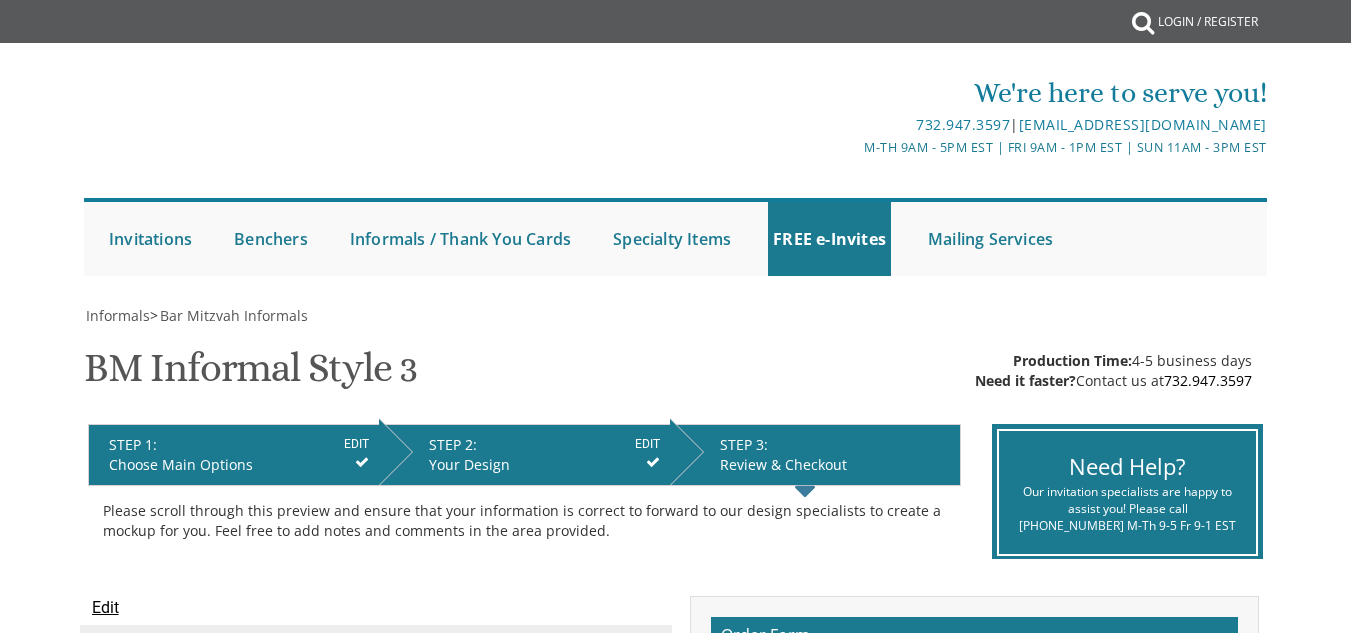 scroll, scrollTop: 0, scrollLeft: 0, axis: both 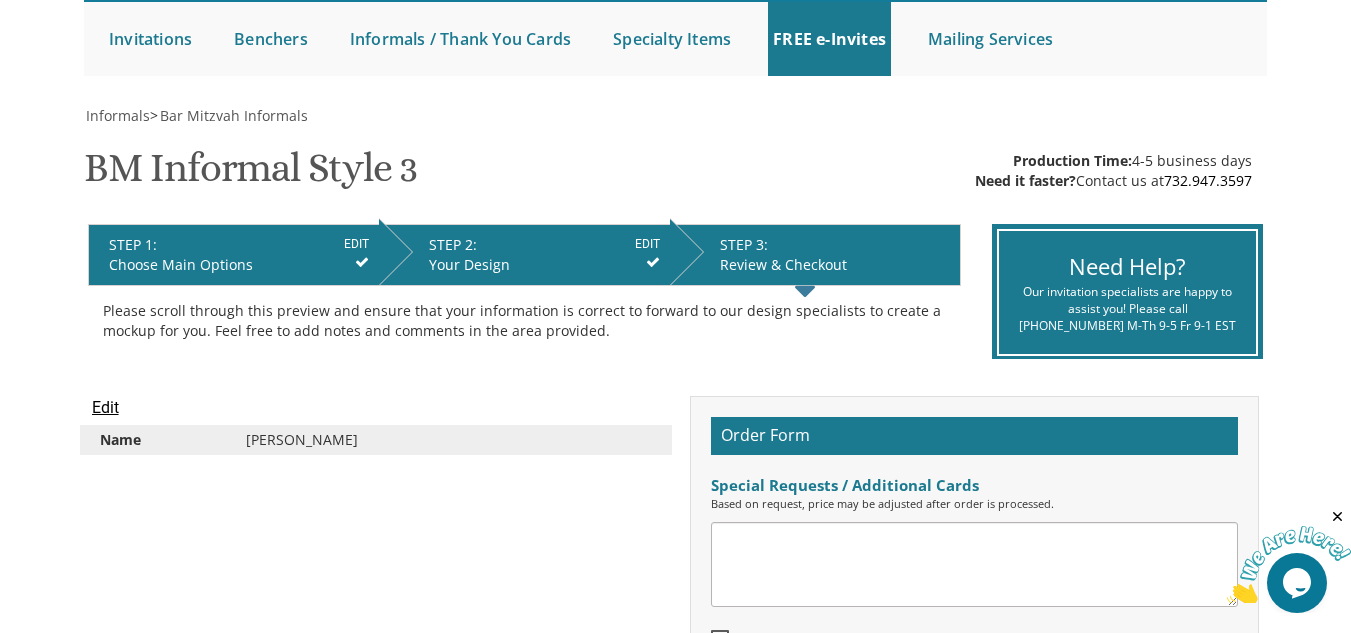 click on "Choose Main Options" at bounding box center (239, 265) 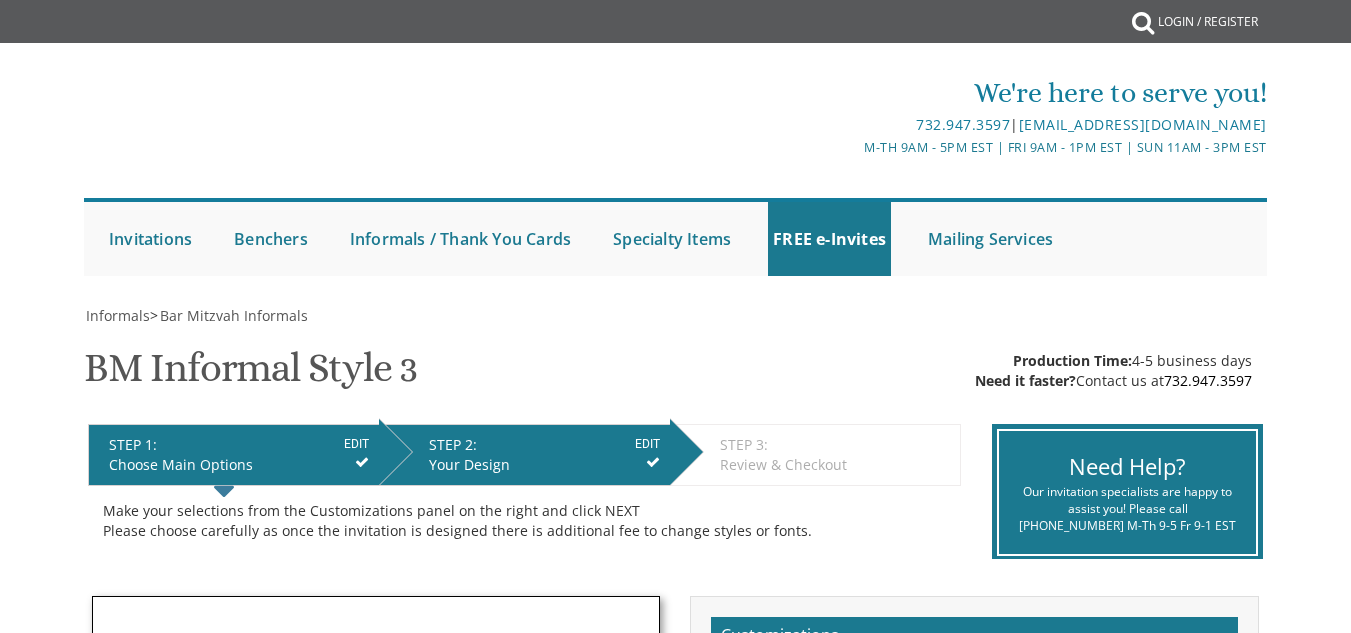 scroll, scrollTop: 0, scrollLeft: 0, axis: both 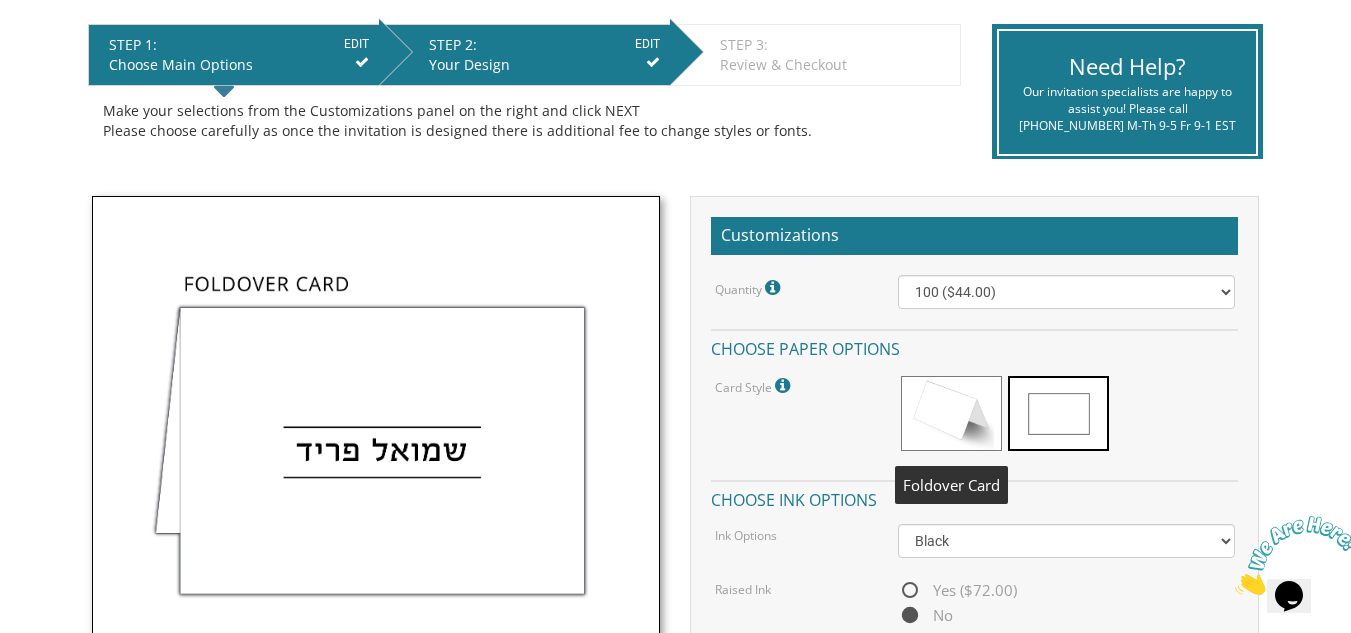 click at bounding box center [951, 413] 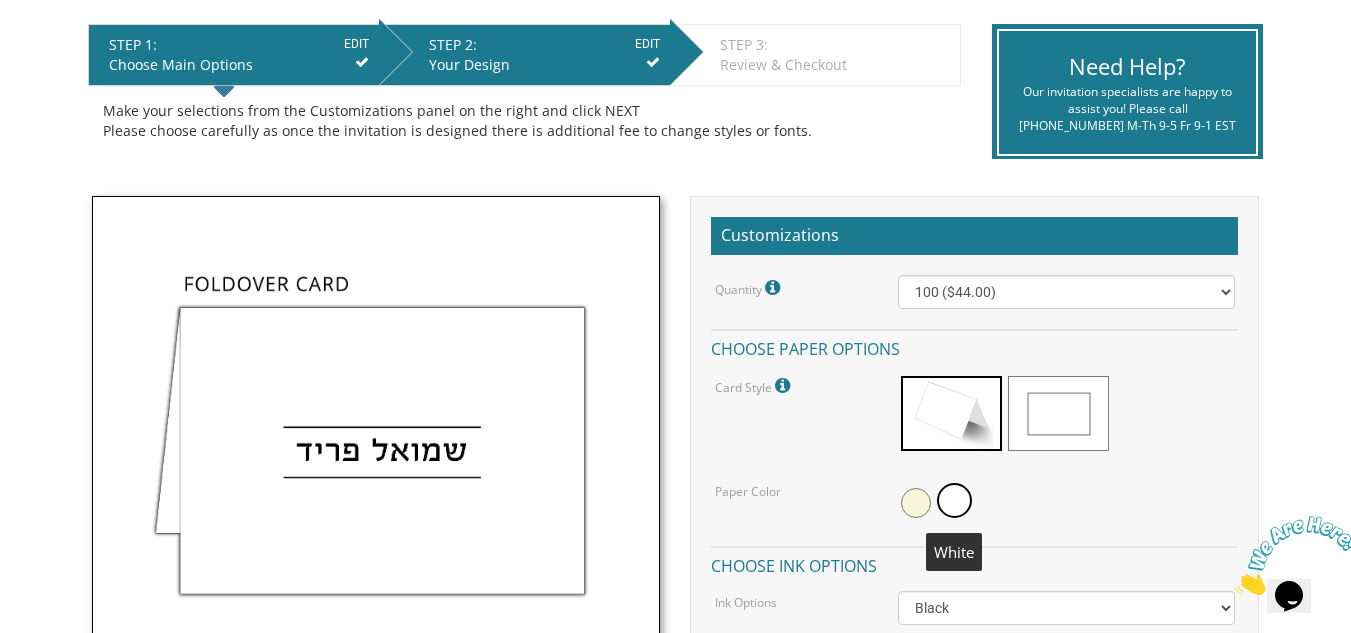 click at bounding box center [954, 500] 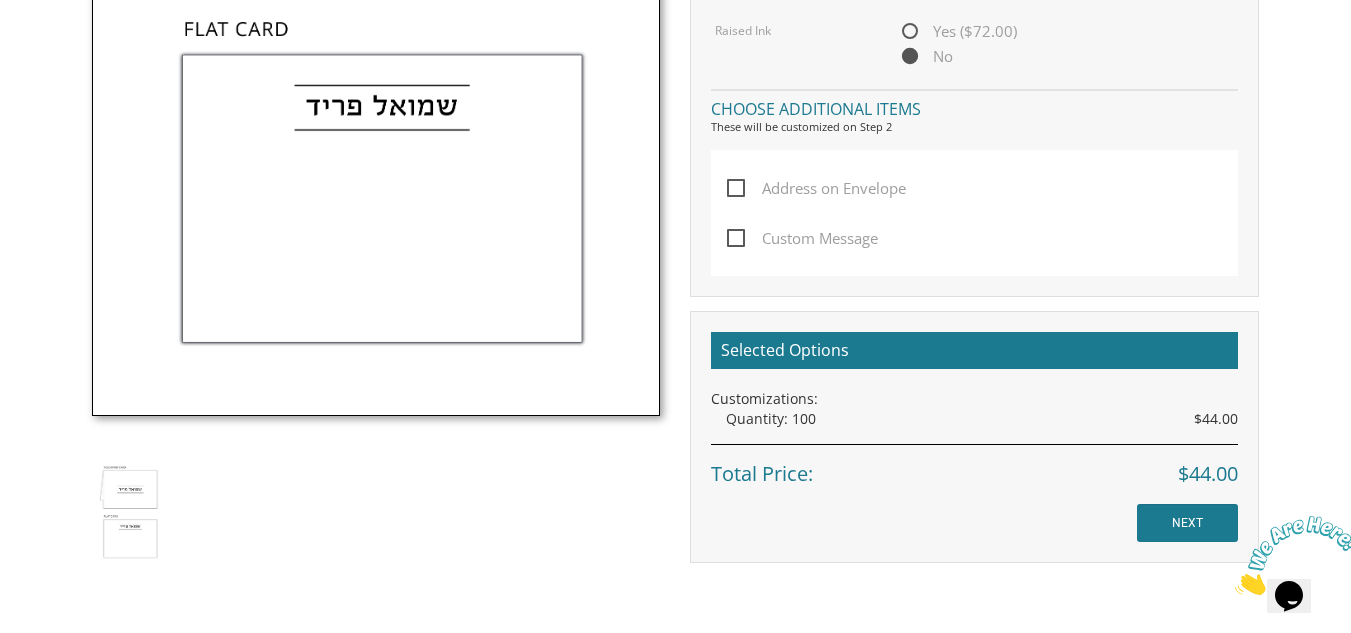 scroll, scrollTop: 1100, scrollLeft: 0, axis: vertical 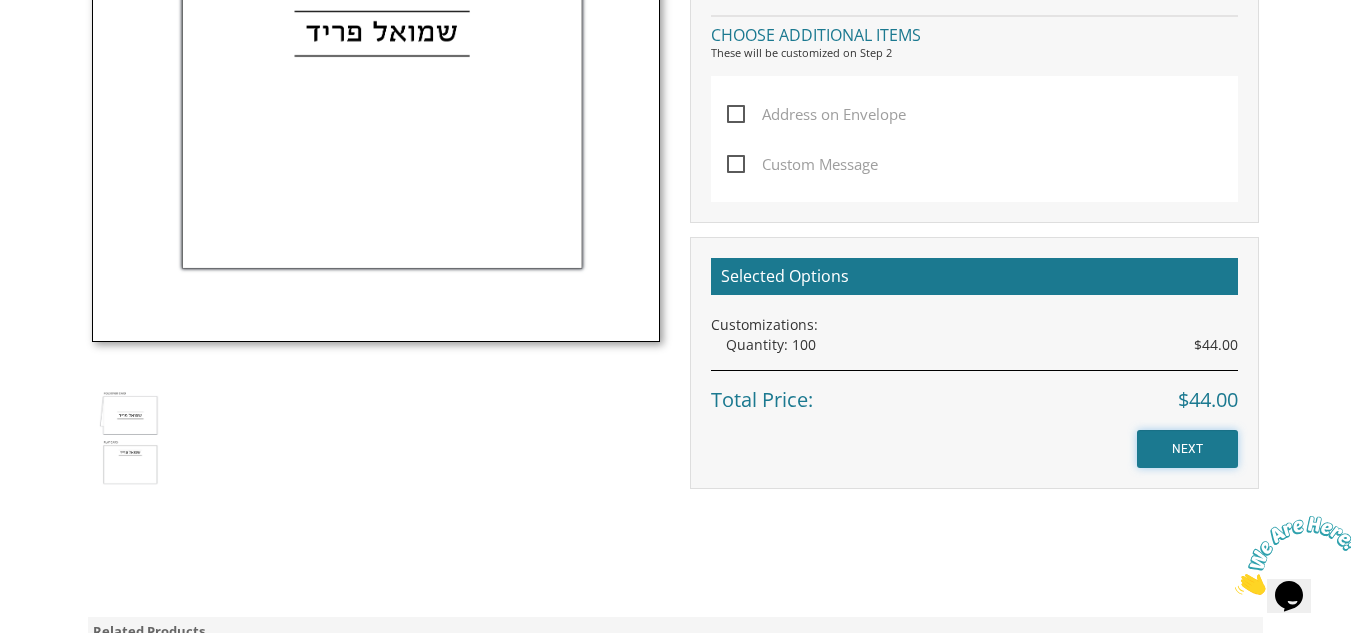click on "NEXT" at bounding box center (1187, 449) 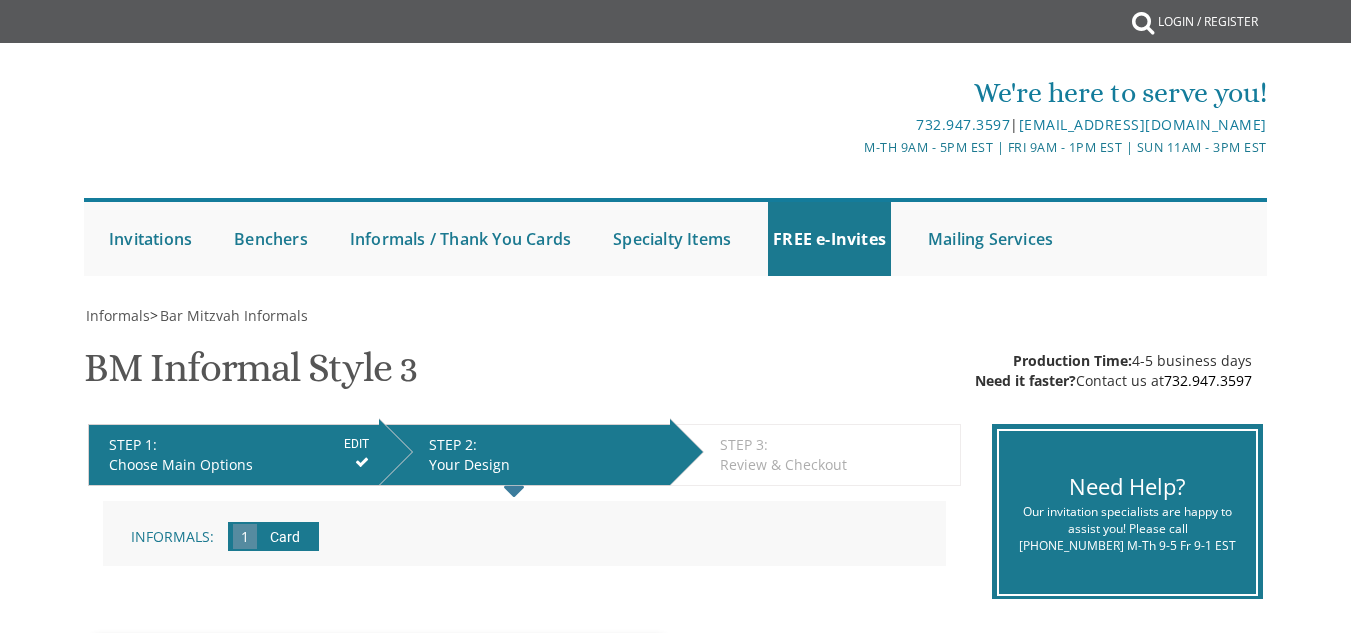 scroll, scrollTop: 0, scrollLeft: 0, axis: both 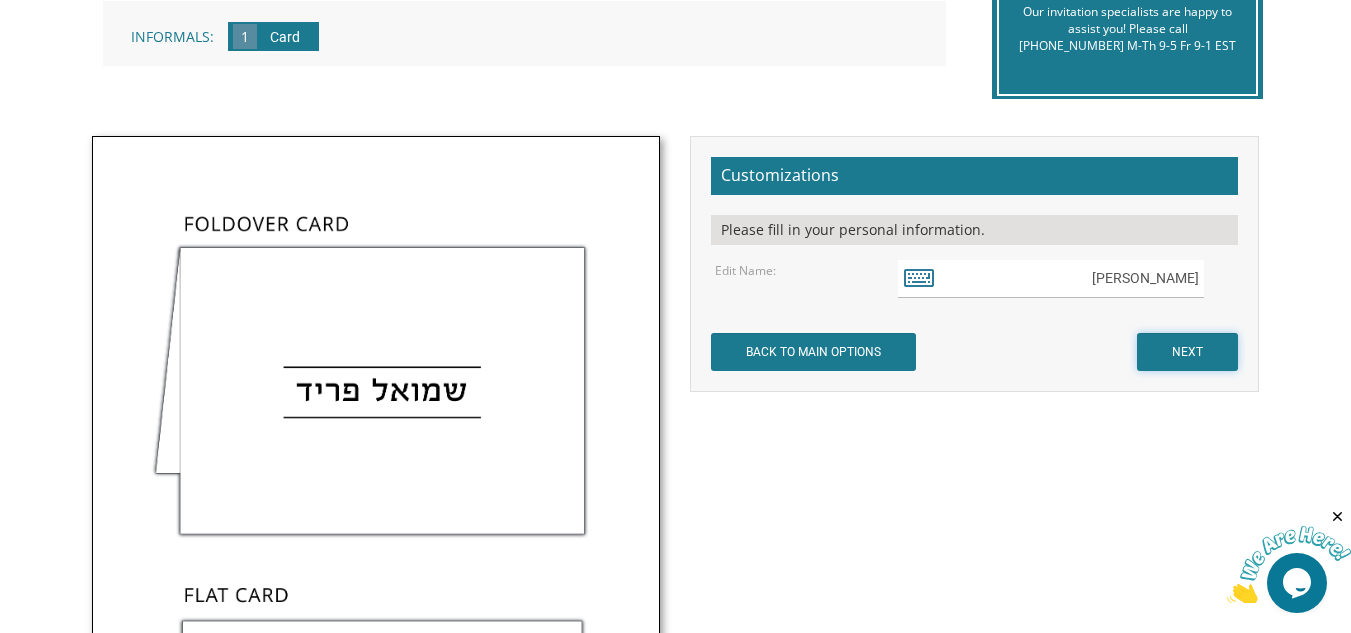click on "NEXT" at bounding box center (1187, 352) 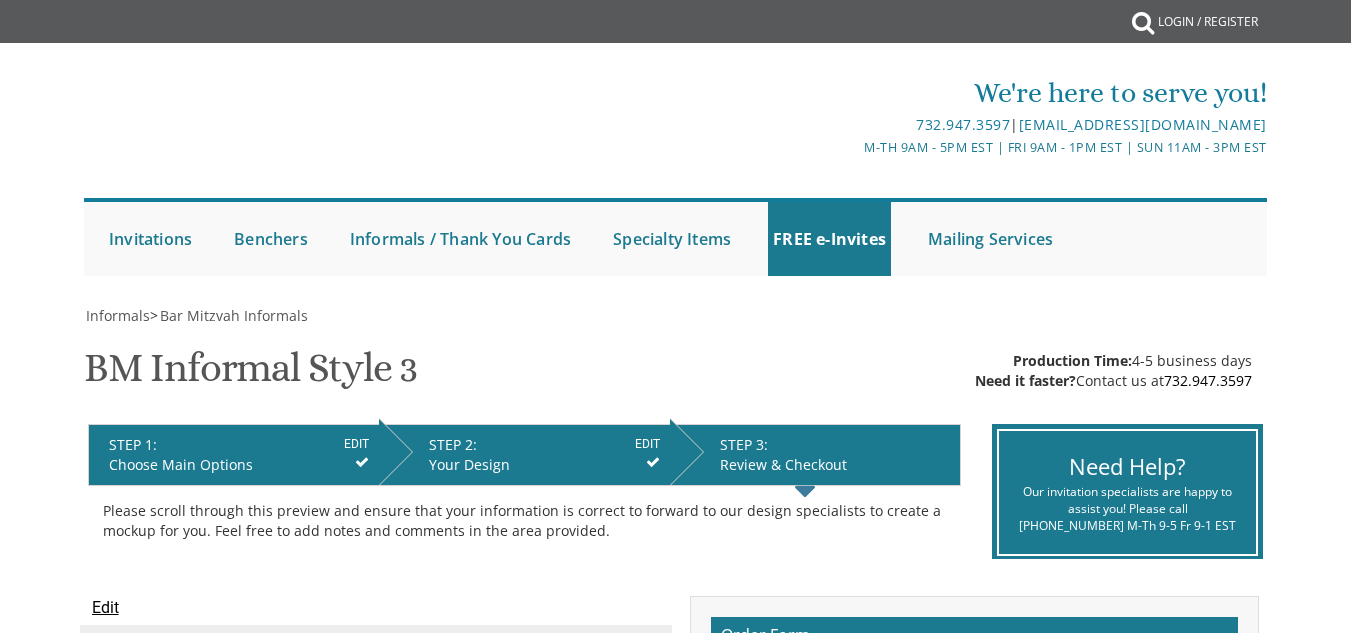 scroll, scrollTop: 0, scrollLeft: 0, axis: both 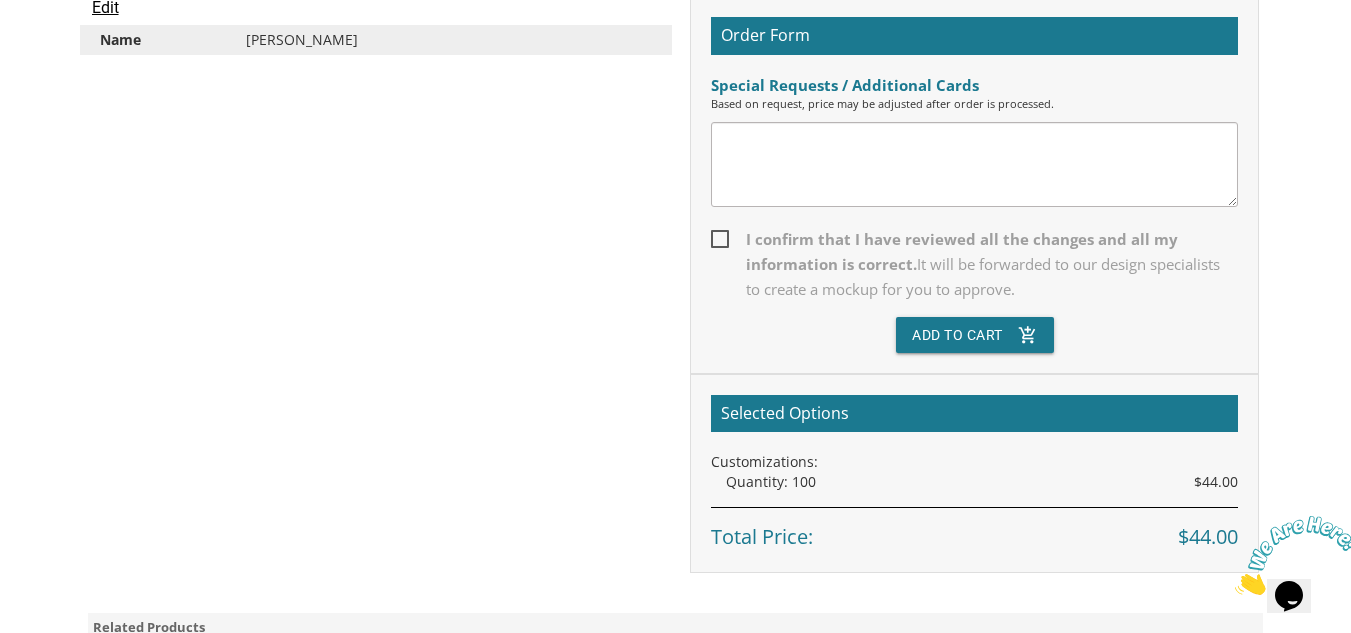 click on "Order Form
Special Requests / Additional Cards Based on request, price may be adjusted after order is processed.
I confirm that I have reviewed all the changes and all my information is correct.   It will be forwarded to our design specialists to create a mockup for you to approve.
Add To Cart
add_shopping_cart" at bounding box center (974, 185) 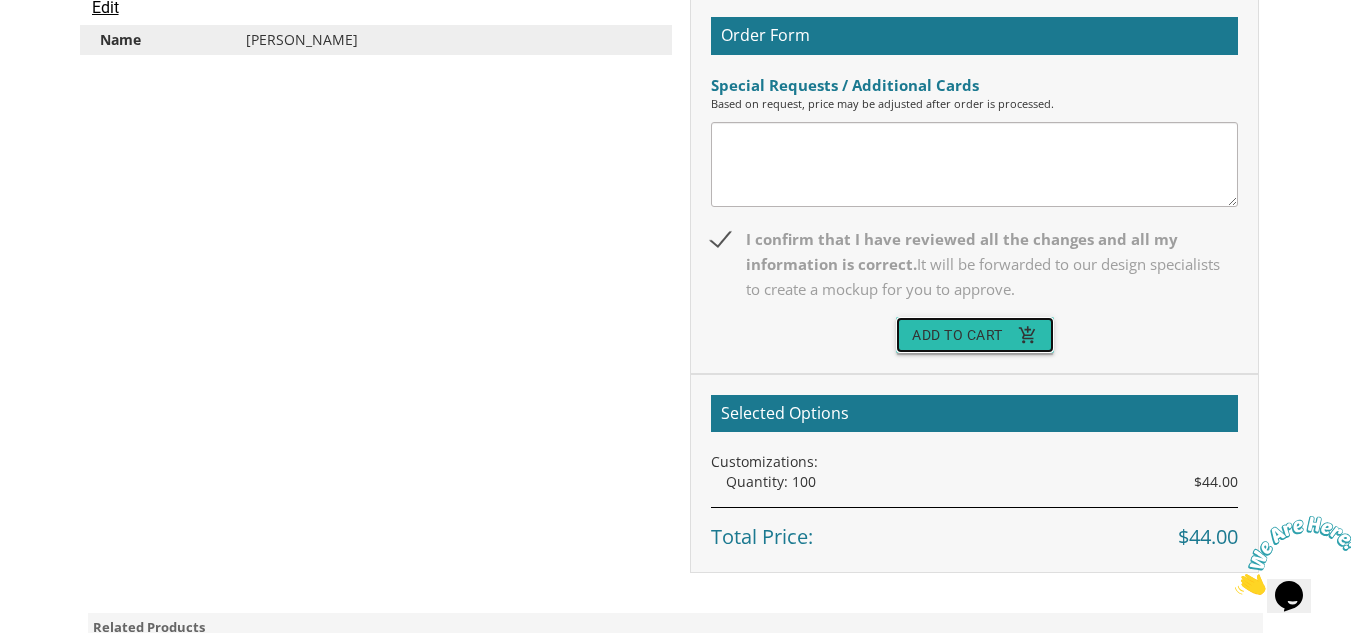 click on "Add To Cart
add_shopping_cart" at bounding box center [975, 335] 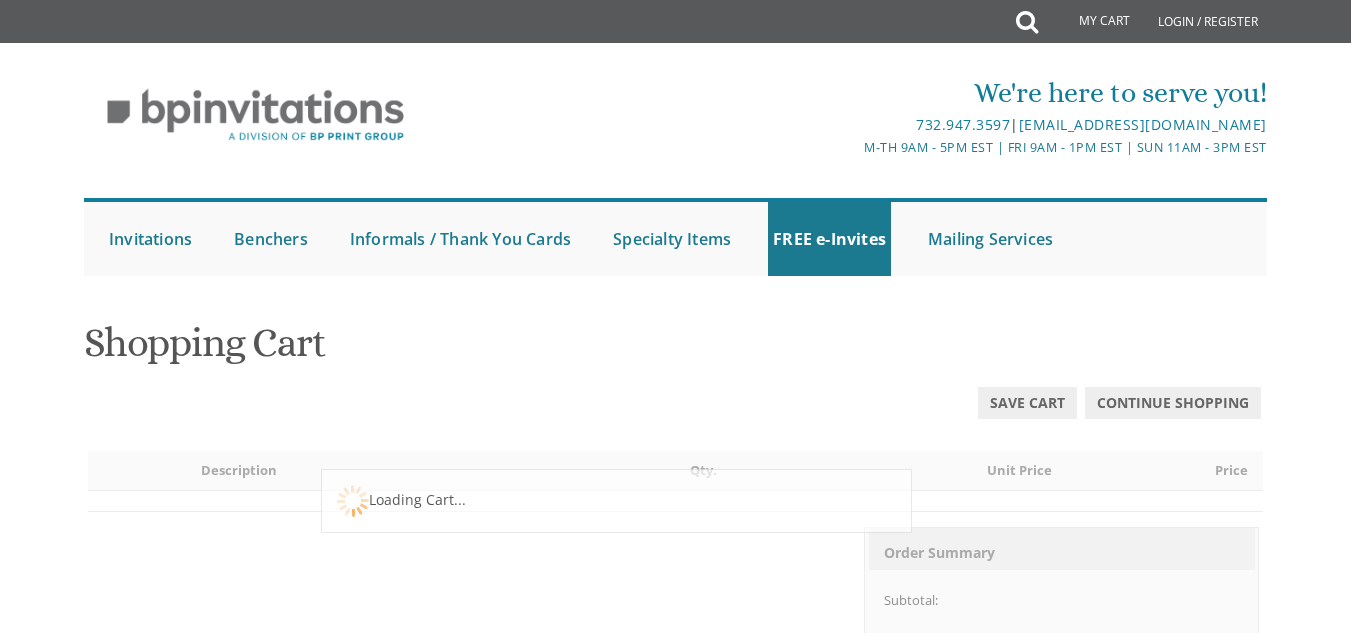 scroll, scrollTop: 0, scrollLeft: 0, axis: both 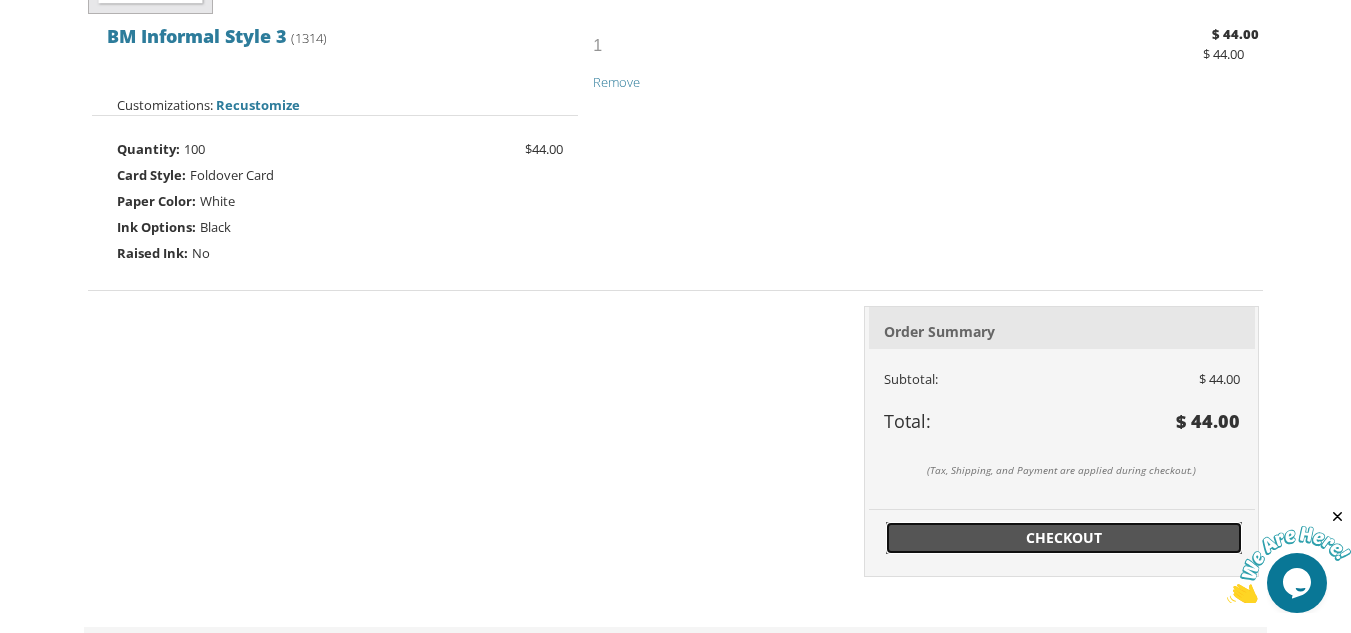 click on "Checkout" at bounding box center (1064, 538) 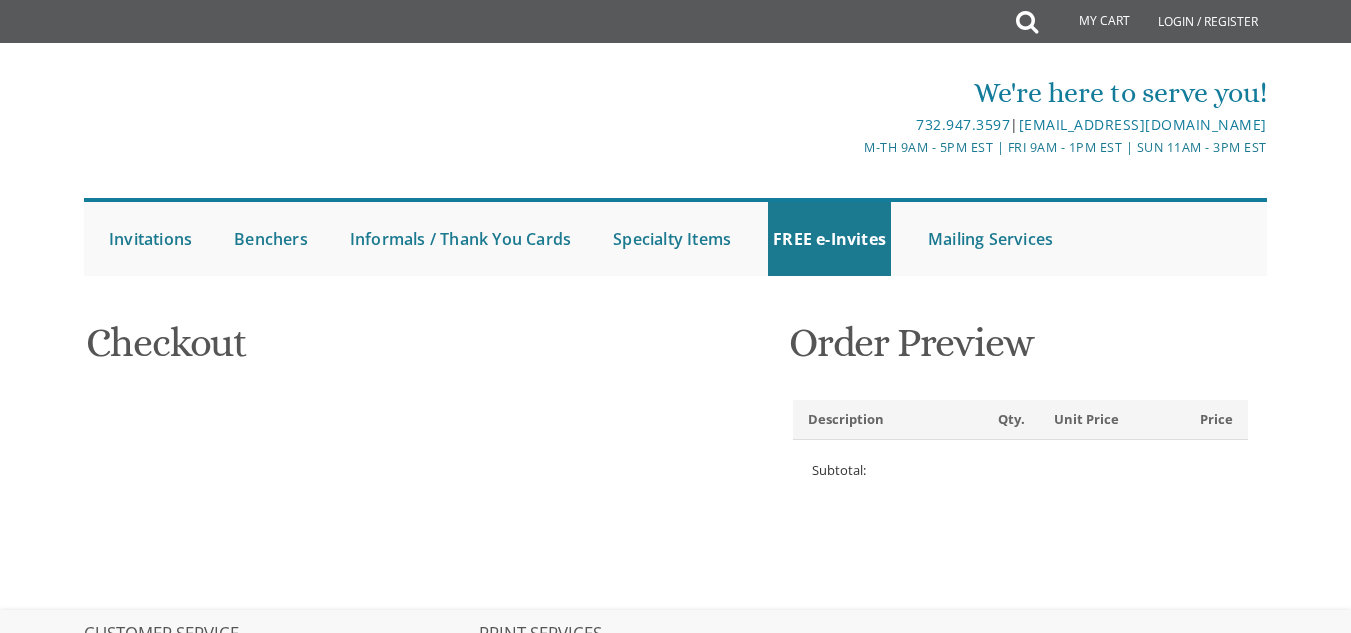 scroll, scrollTop: 0, scrollLeft: 0, axis: both 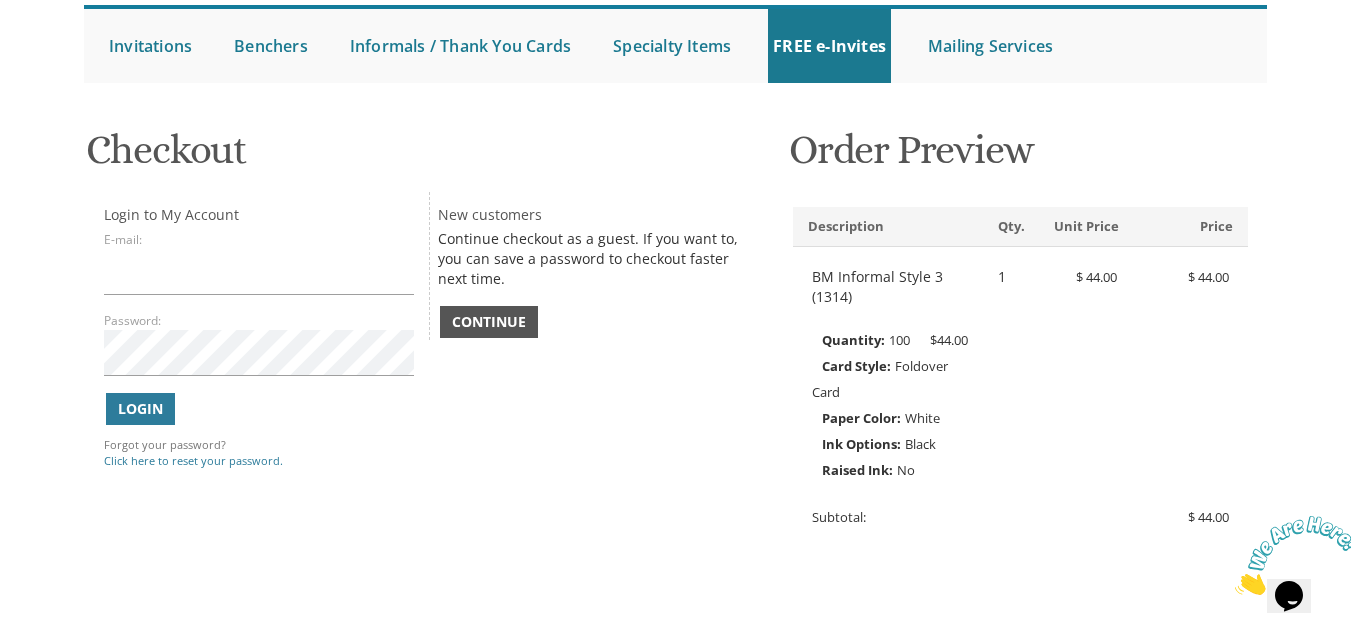 click on "Continue" at bounding box center (489, 322) 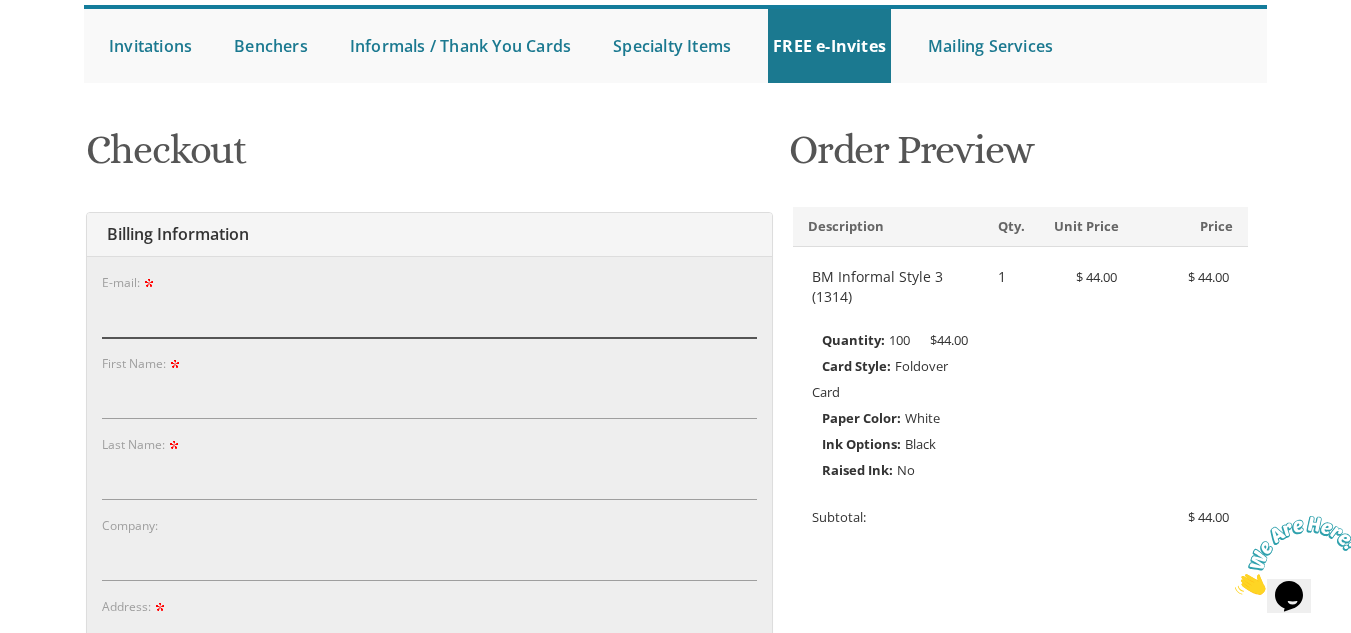 click on "E-mail:" at bounding box center [429, 315] 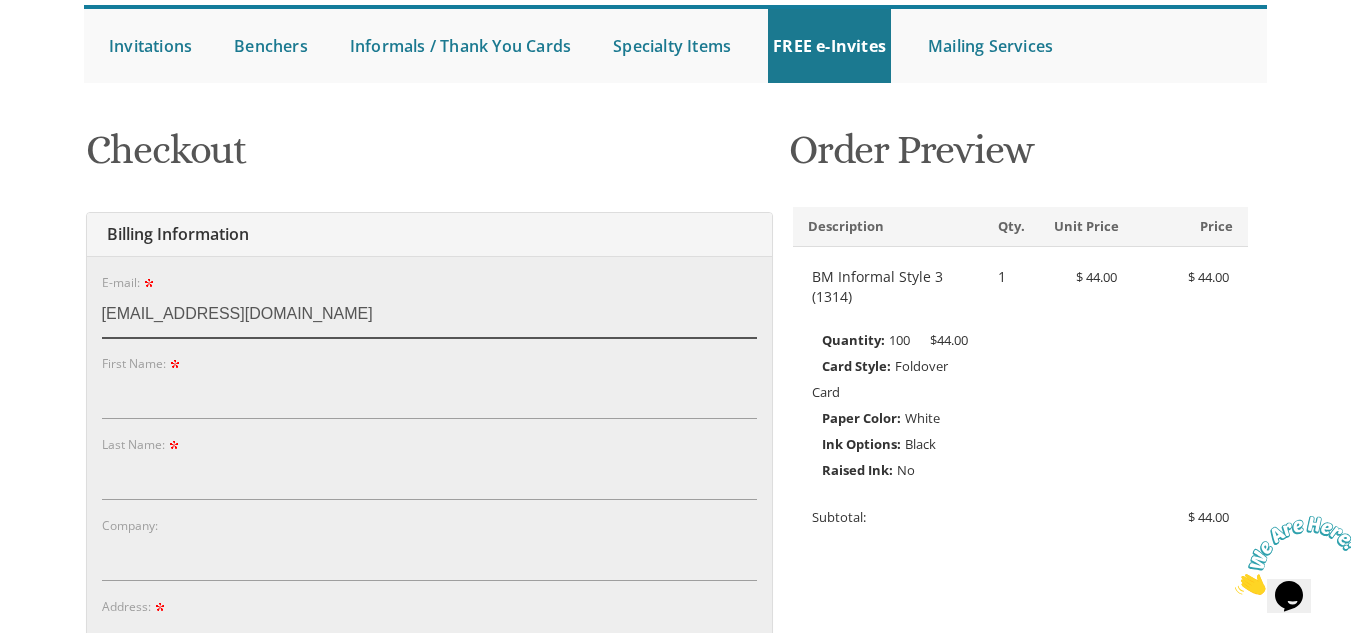 type on "mindyzeldes@gmail.com" 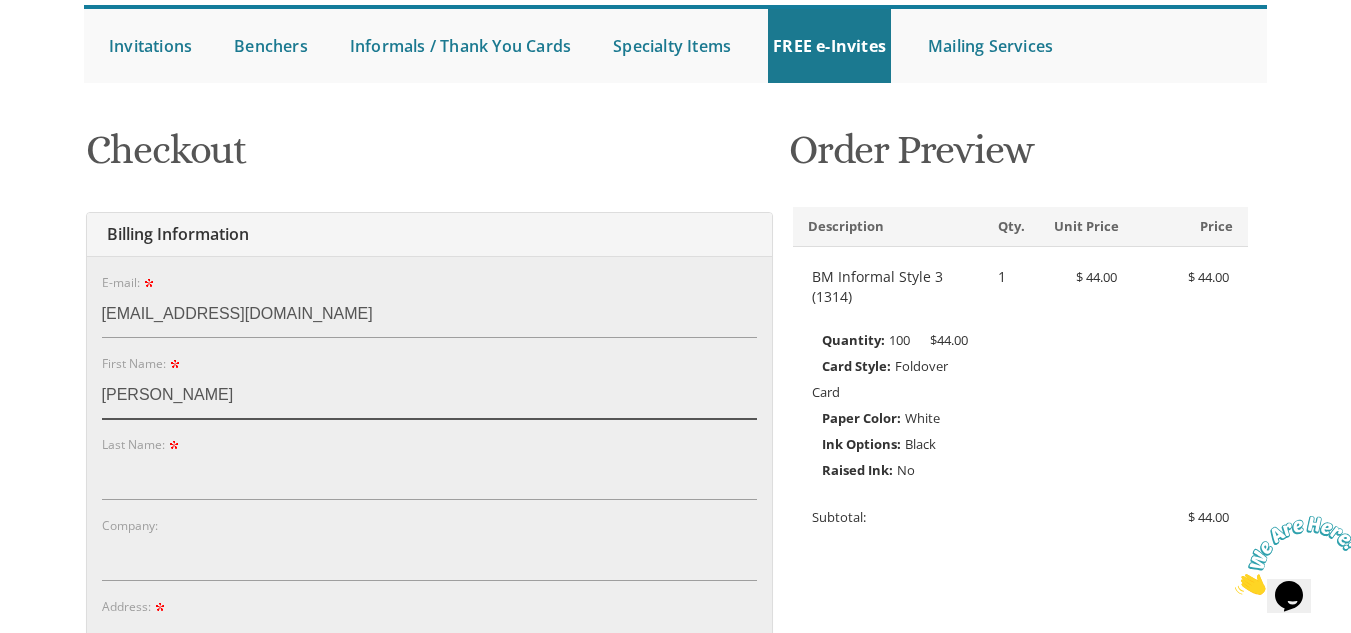 type on "mindy" 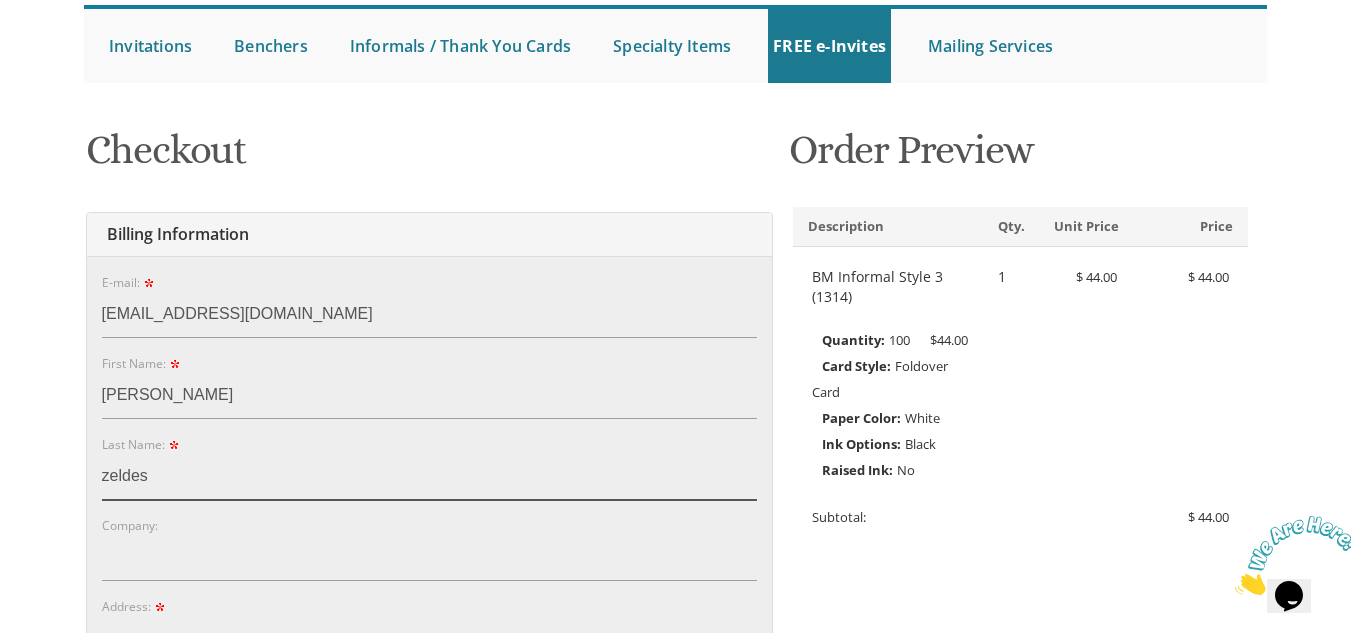 type on "zeldes" 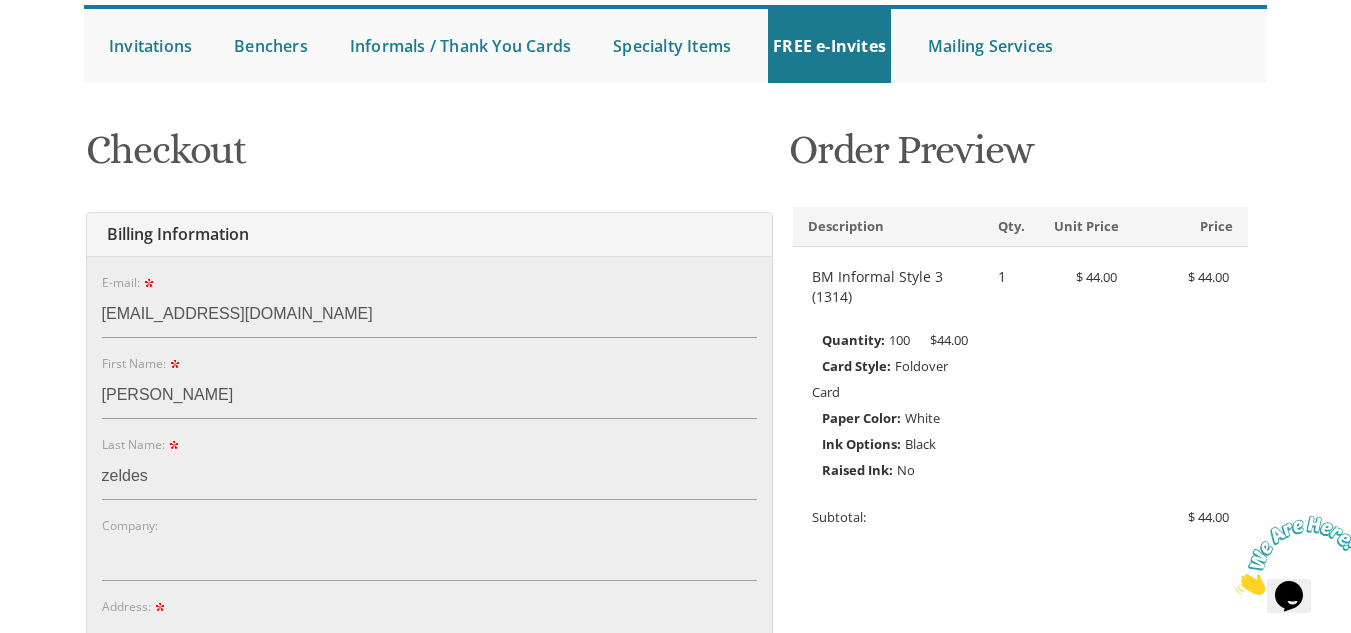 scroll, scrollTop: 229, scrollLeft: 0, axis: vertical 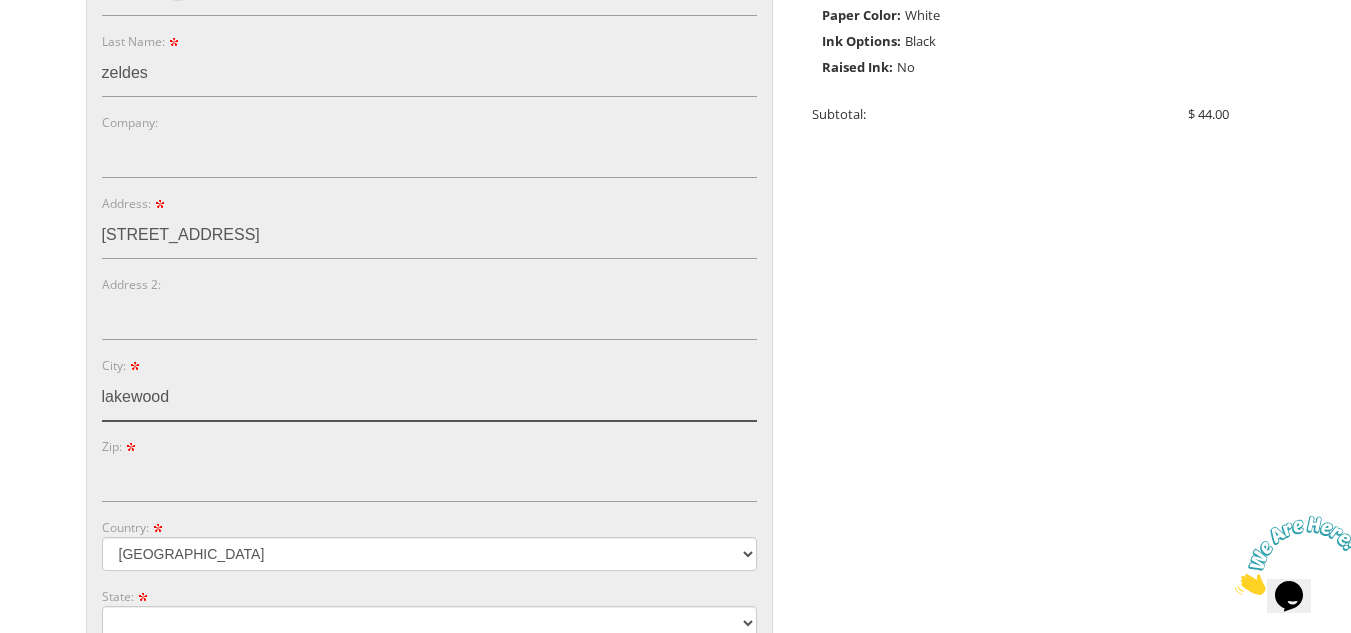 type on "lakewood" 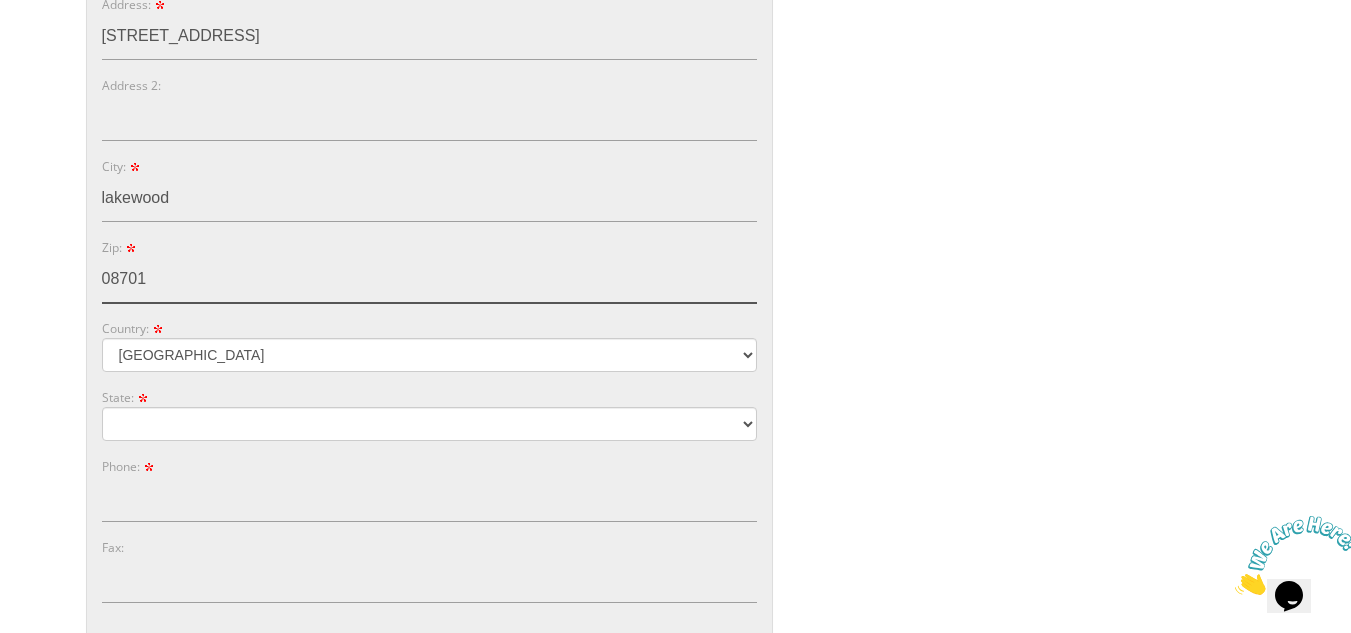 scroll, scrollTop: 803, scrollLeft: 0, axis: vertical 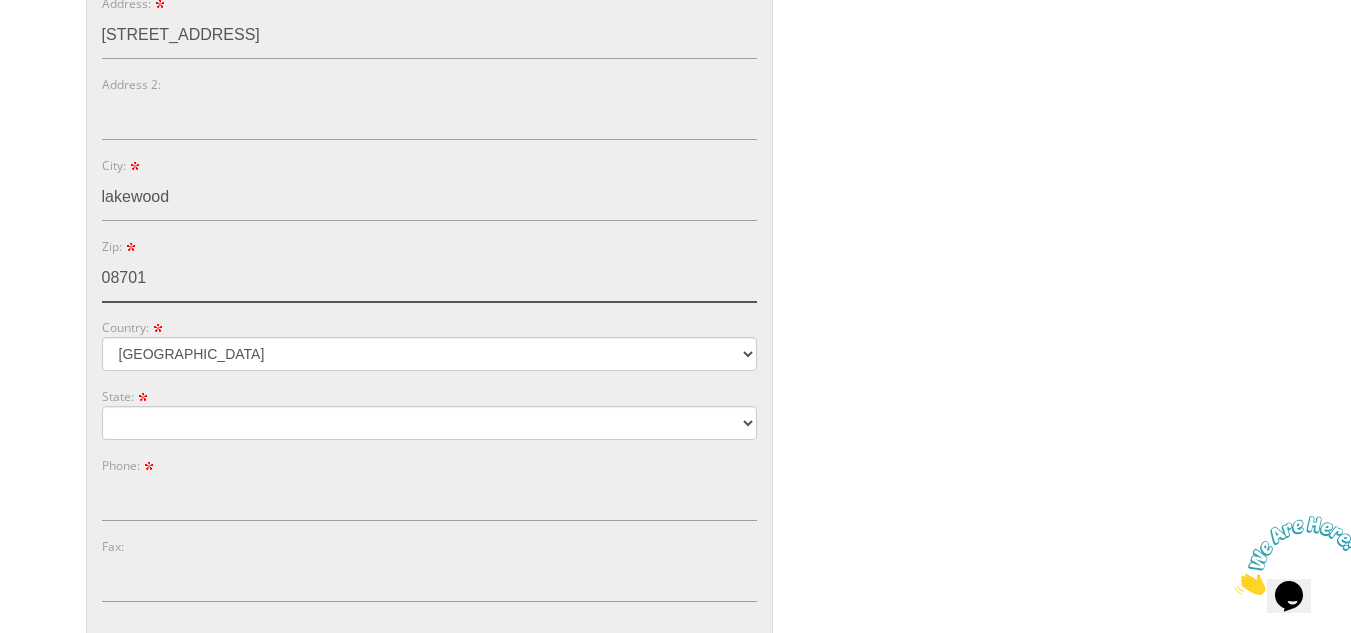type on "08701" 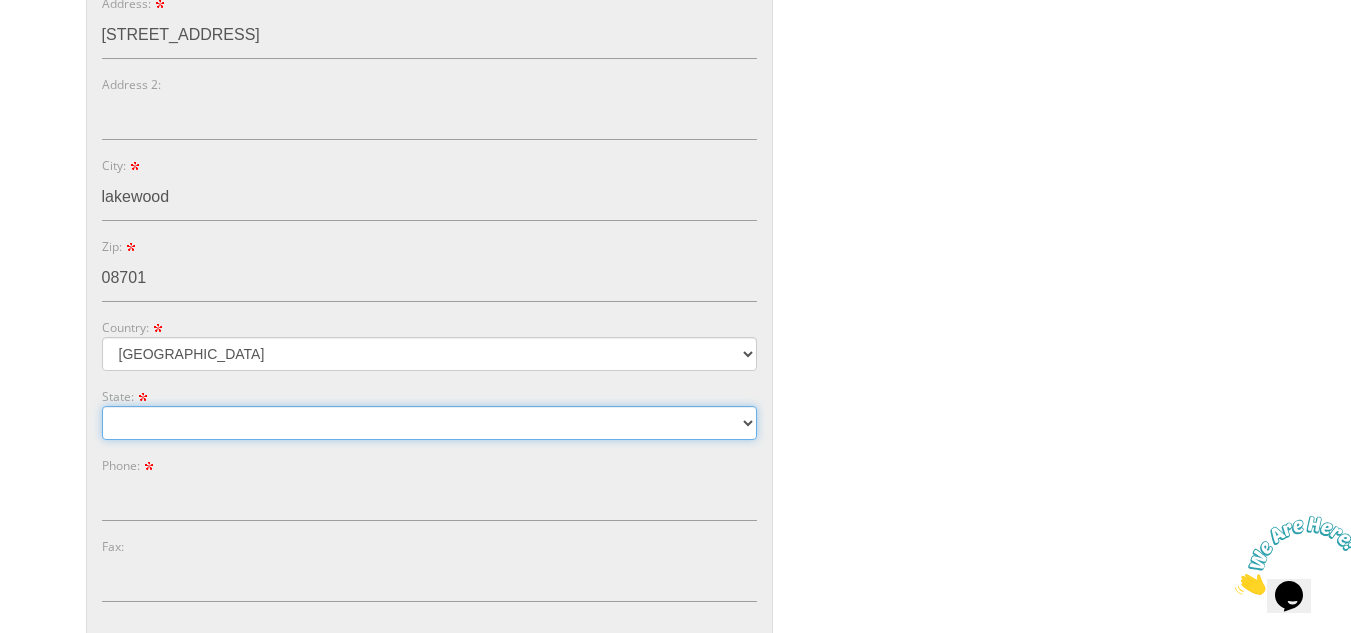 click on "Alabama Alaska Guam" at bounding box center [429, 423] 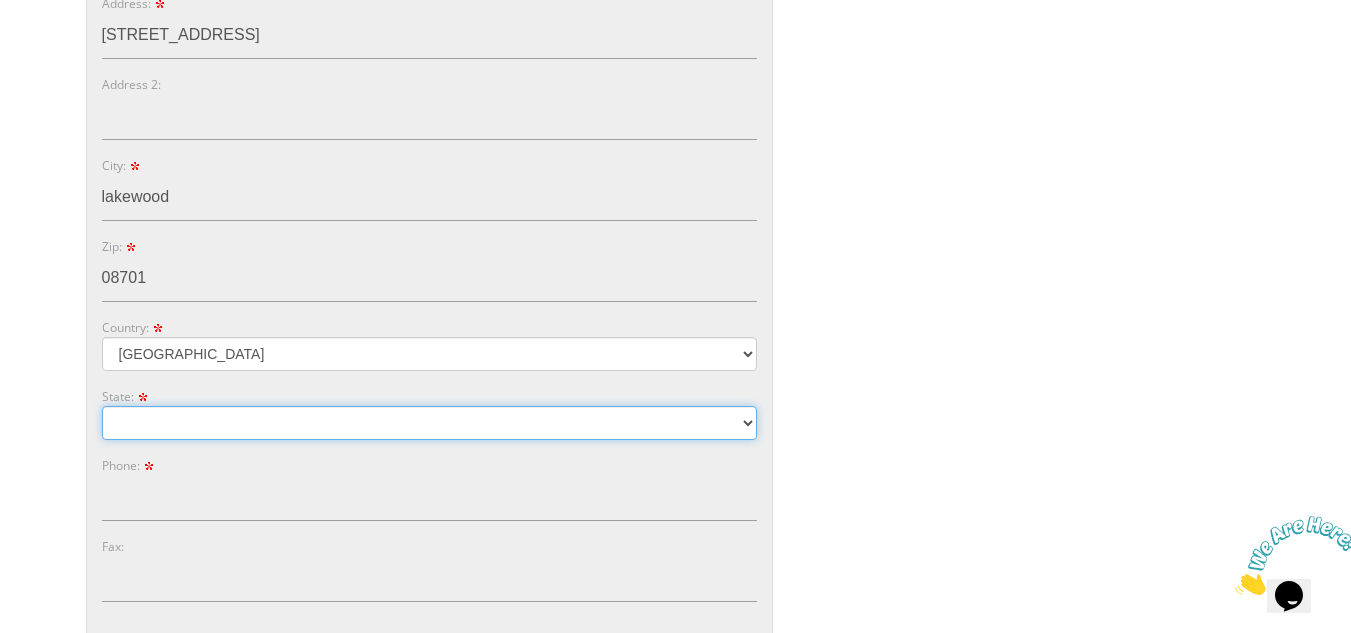 select on "NJ" 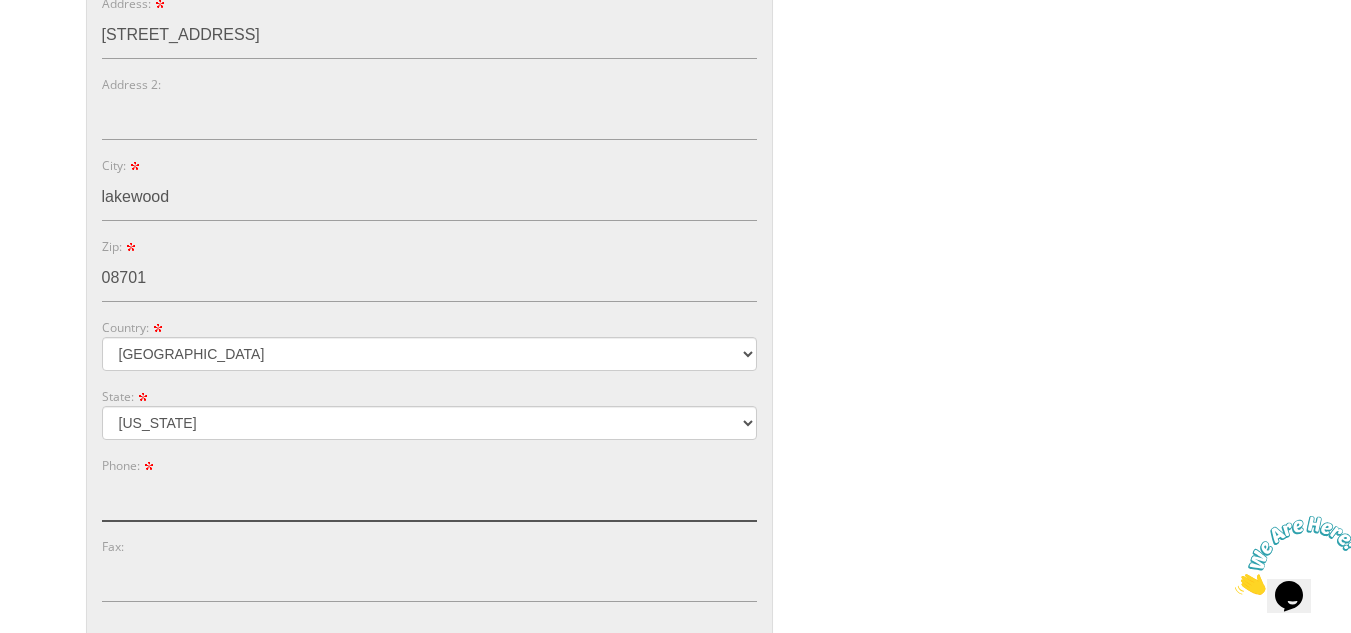 click on "Phone:" at bounding box center [429, 498] 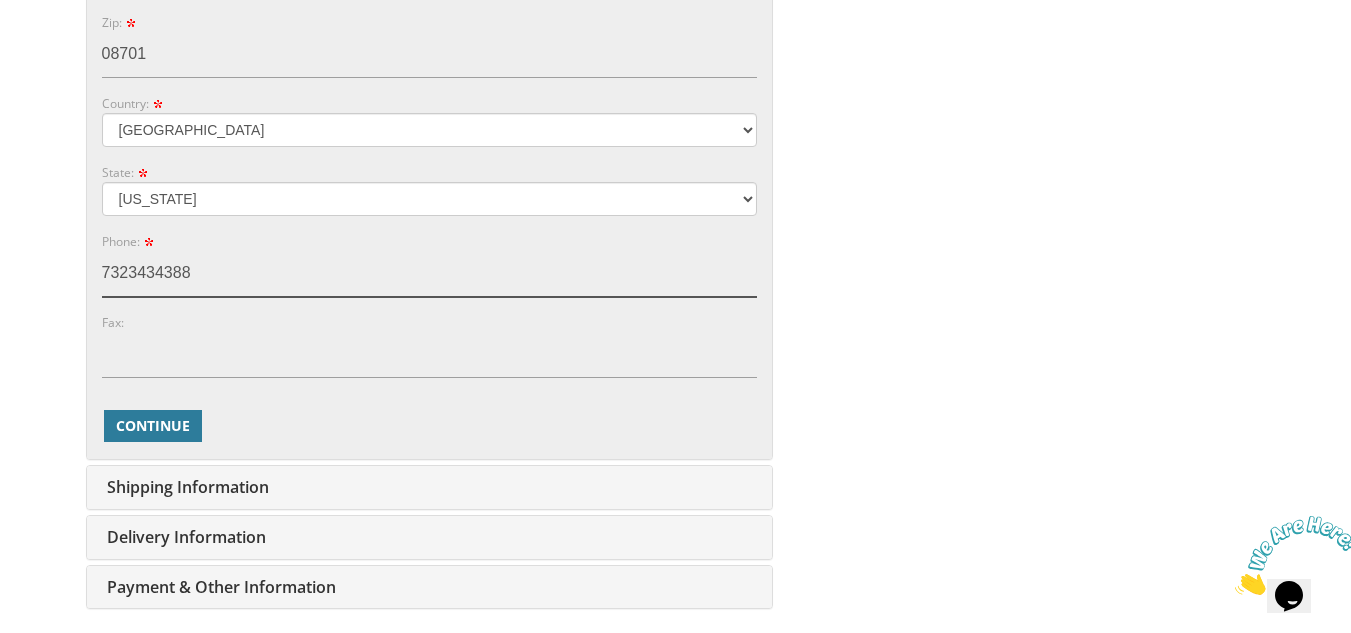 scroll, scrollTop: 1103, scrollLeft: 0, axis: vertical 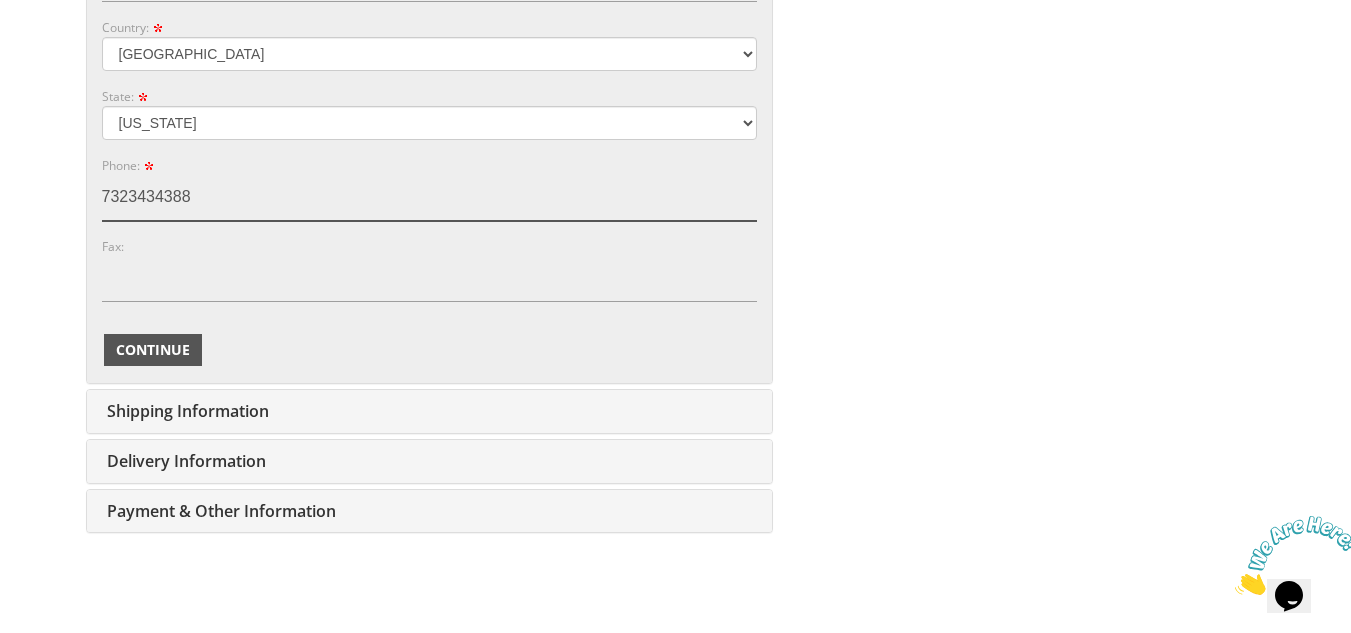type on "7323434388" 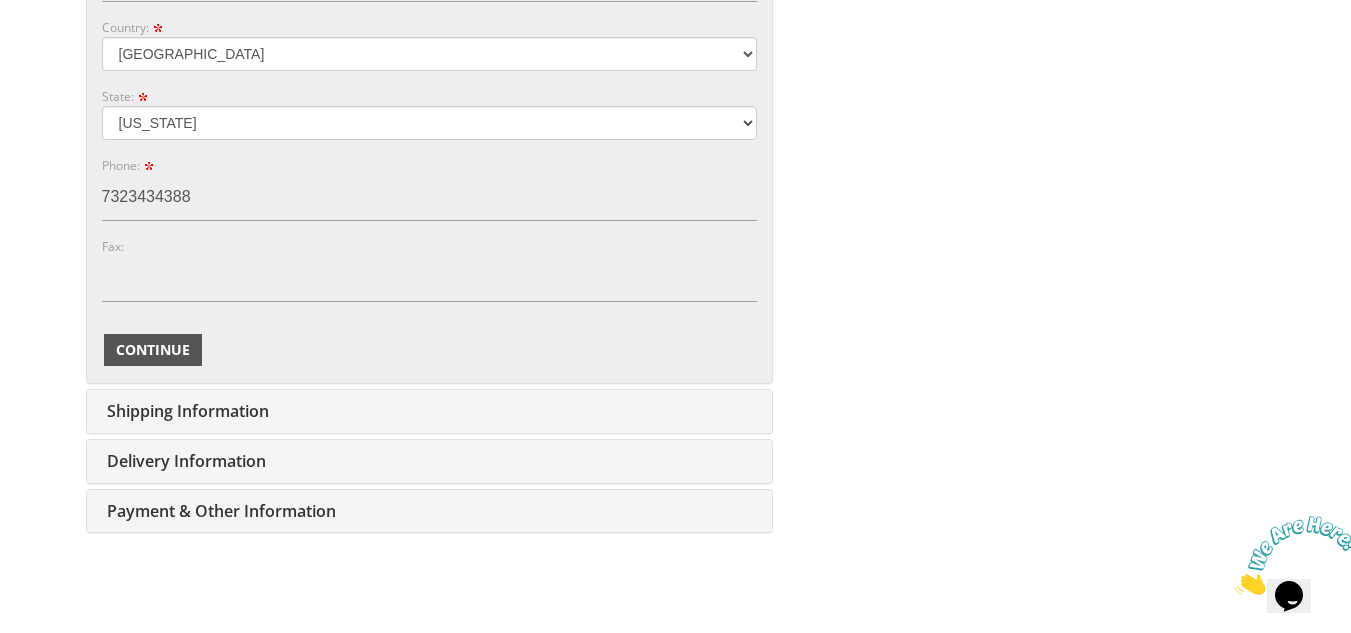 click on "Continue" at bounding box center [153, 350] 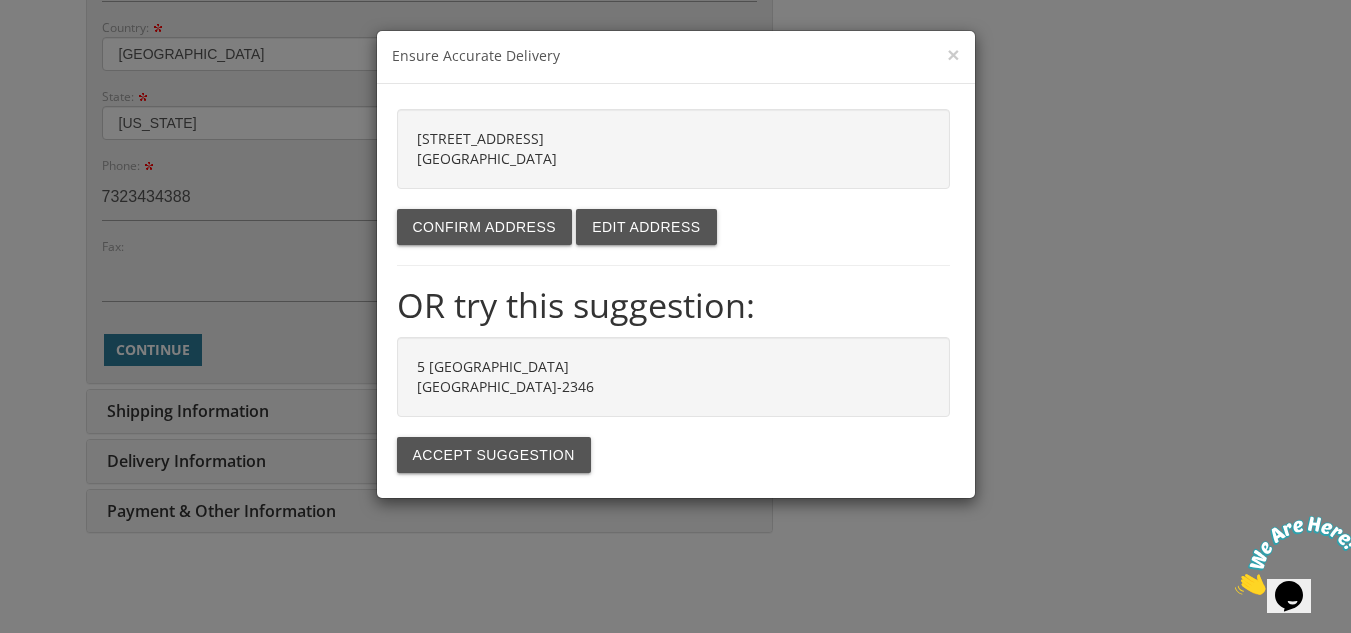 click on "5 queens court
lakewood
NJ
08701
Confirm address
Edit address
OR try this suggestion:
5 QUEENS CT
LAKEWOOD
NJ
08701-2346
Accept suggestion" at bounding box center [676, 291] 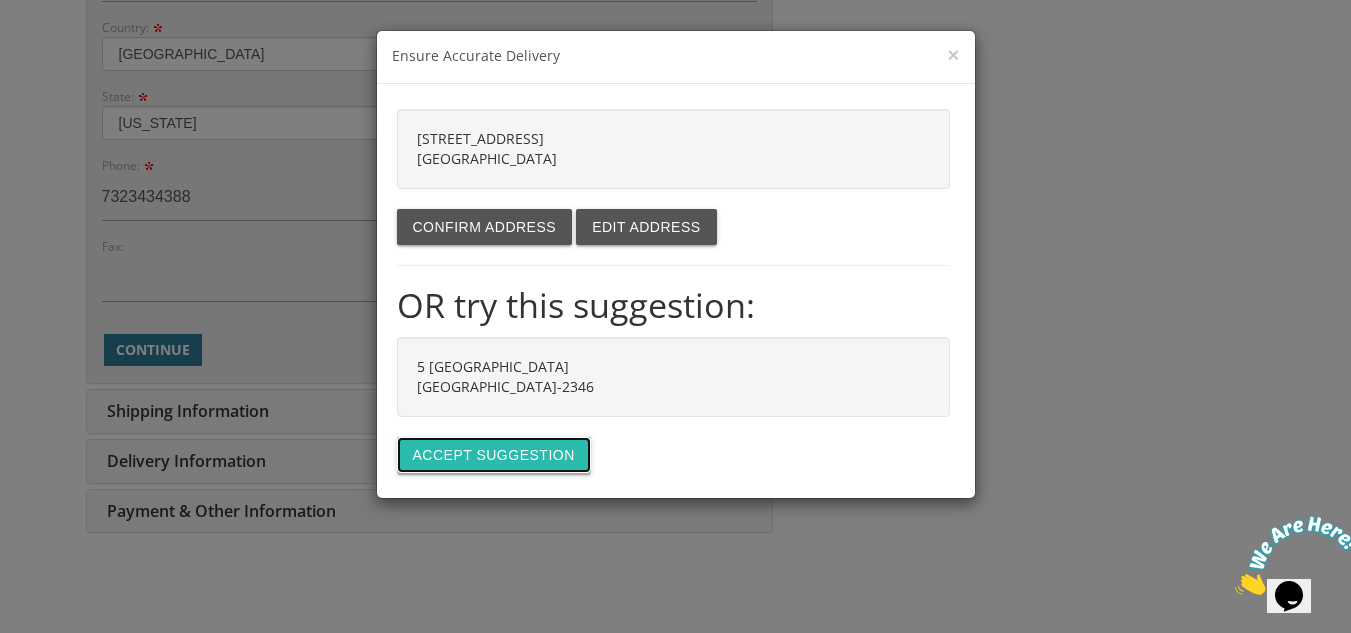 click on "Accept suggestion" at bounding box center [494, 455] 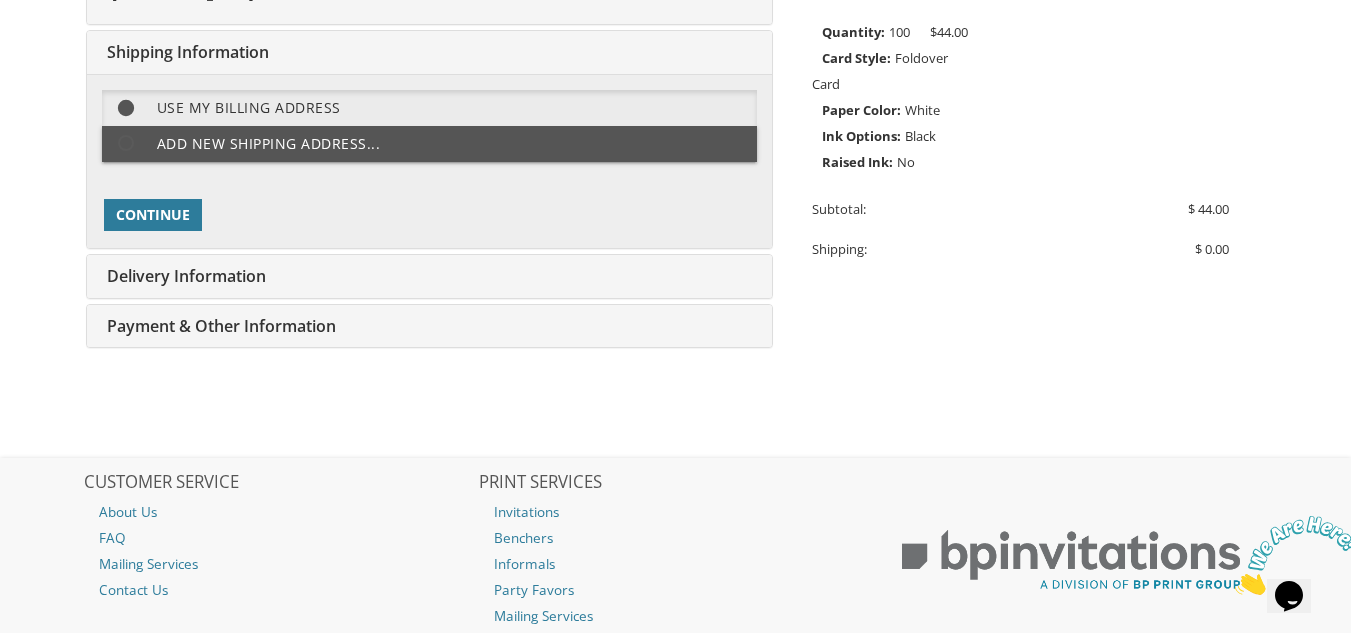 scroll, scrollTop: 502, scrollLeft: 0, axis: vertical 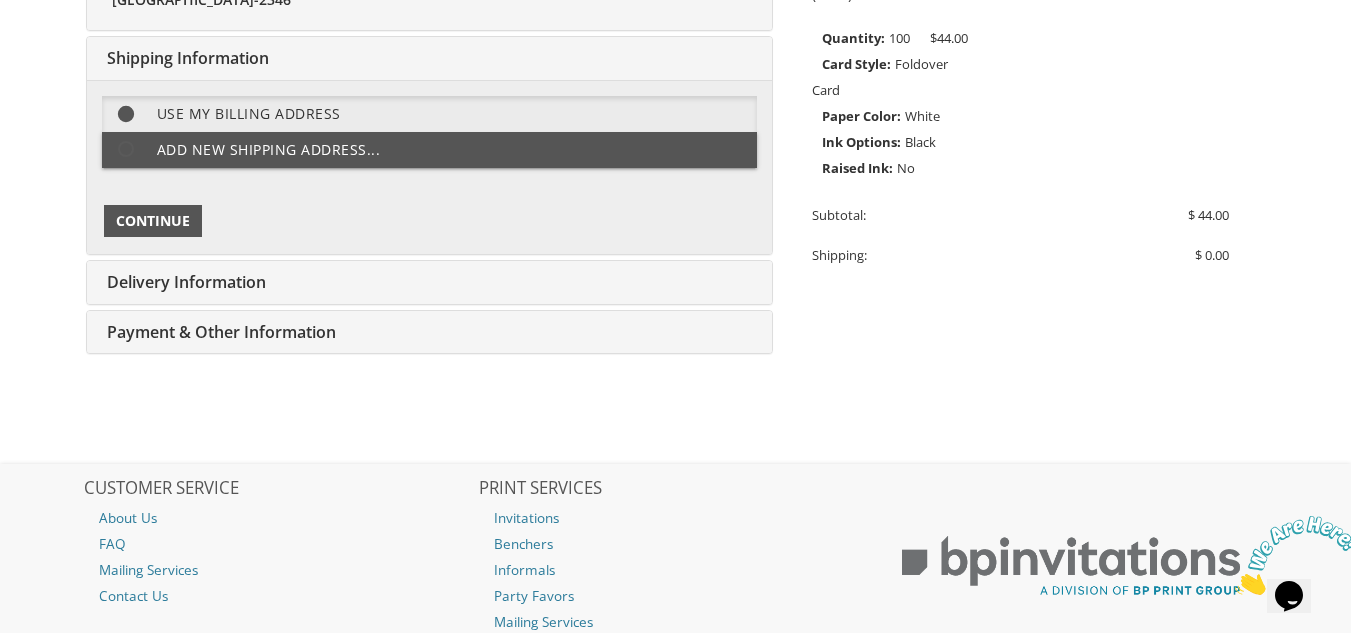 click on "Continue" at bounding box center (153, 221) 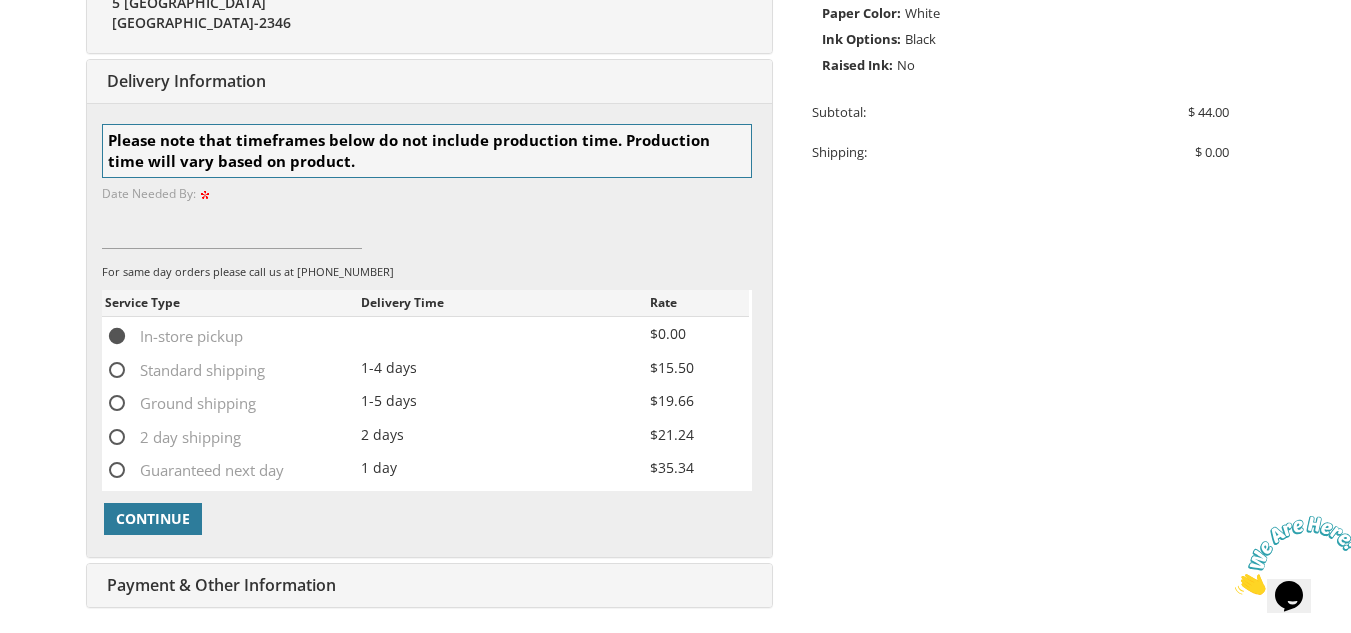 scroll, scrollTop: 628, scrollLeft: 0, axis: vertical 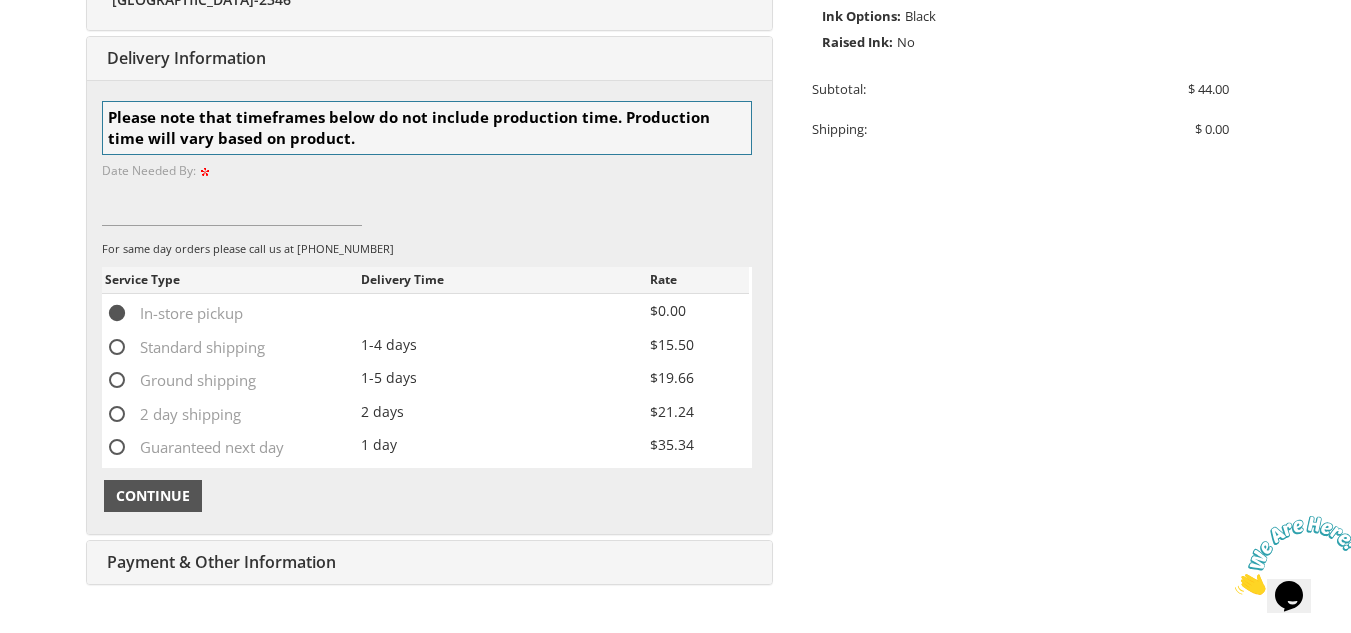 click on "Continue" at bounding box center (153, 496) 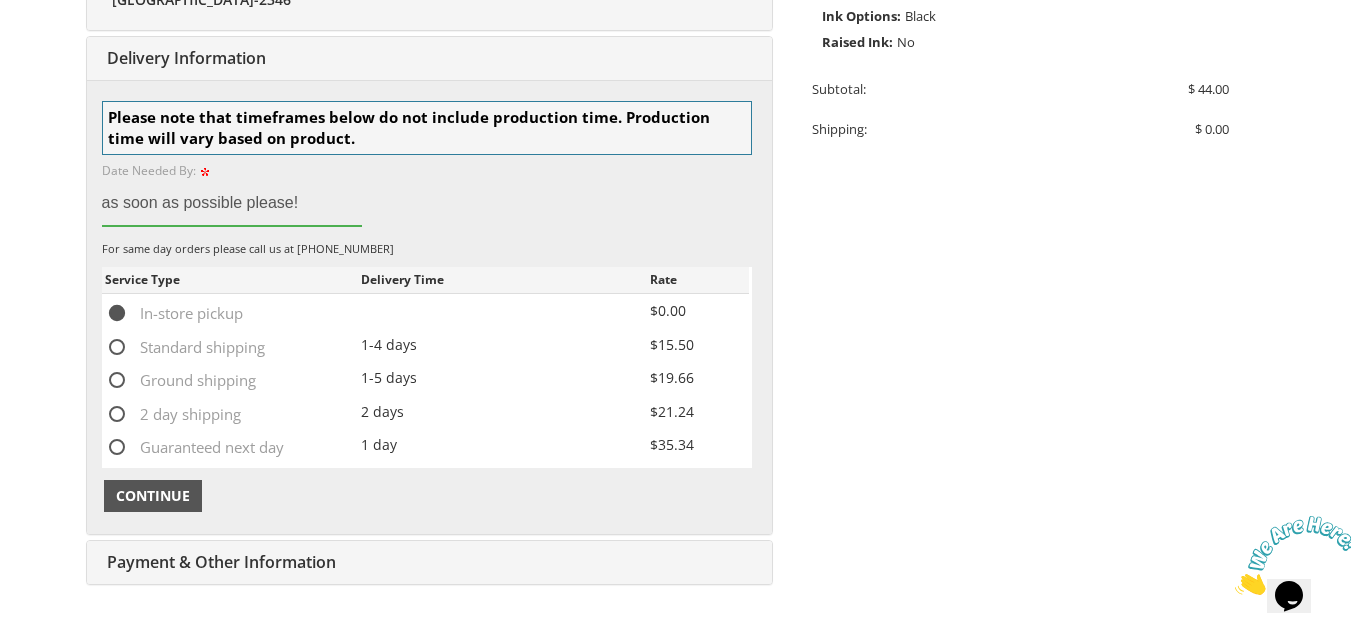 type on "as soon as possible please!" 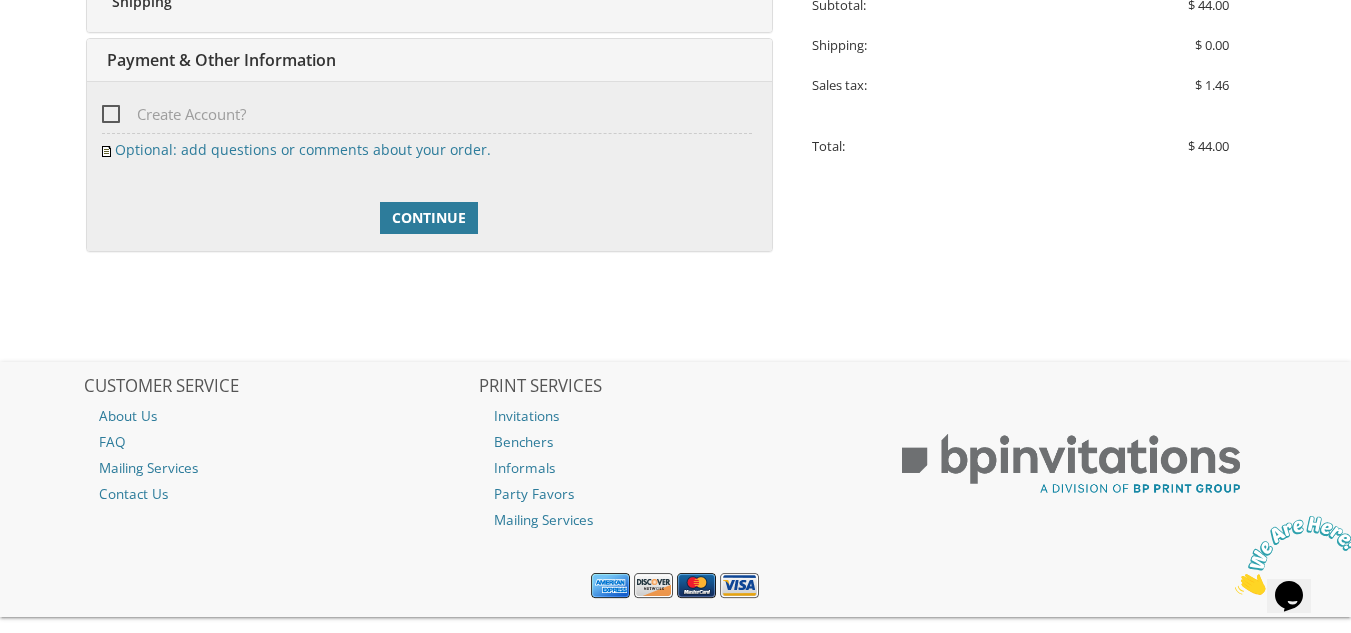 scroll, scrollTop: 713, scrollLeft: 0, axis: vertical 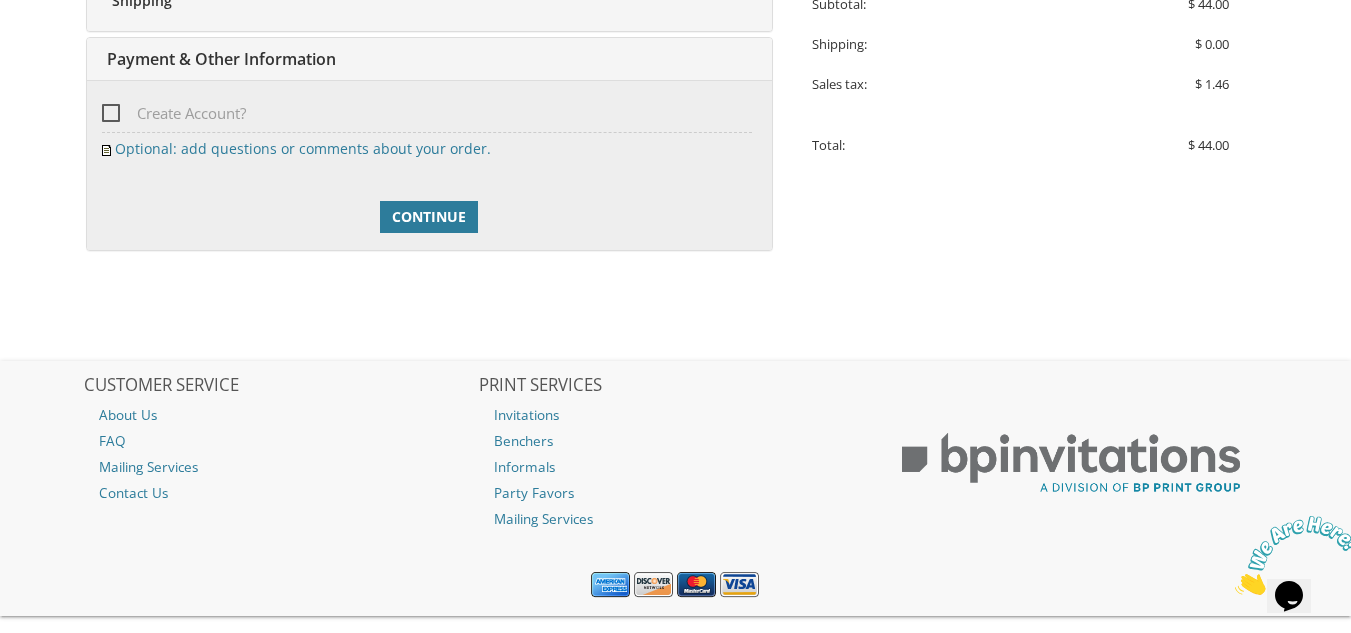 click on "Continue" at bounding box center (429, 217) 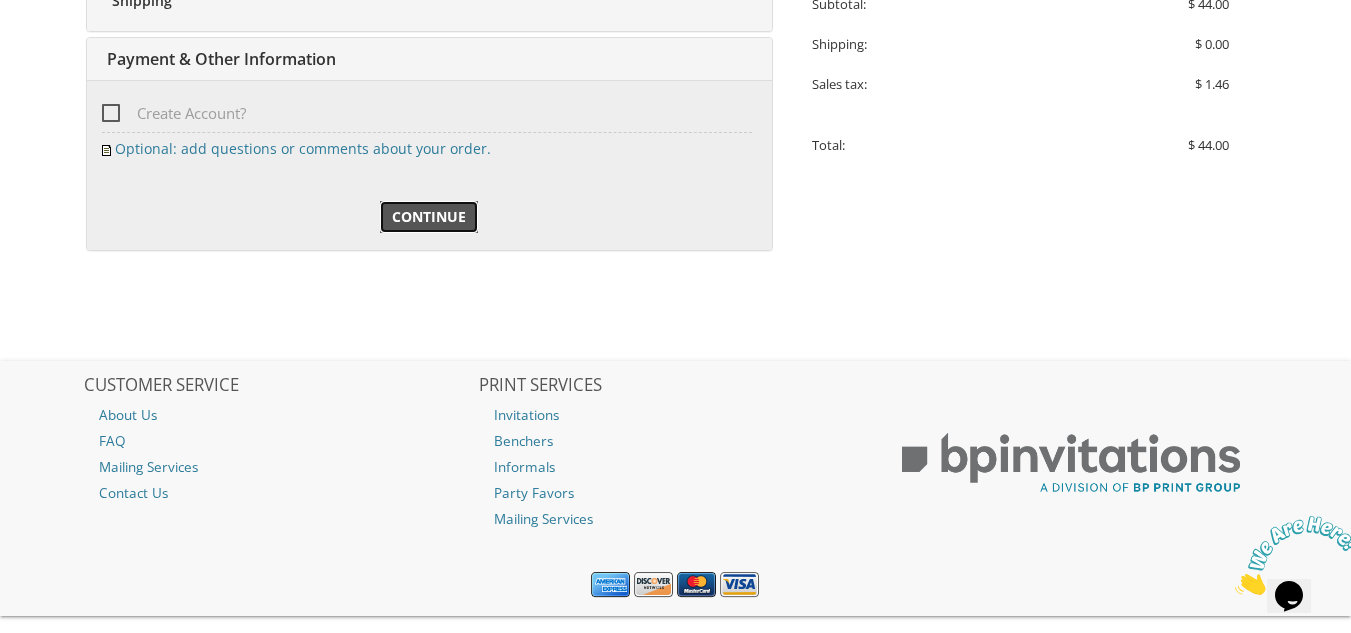 click on "Continue" at bounding box center (429, 217) 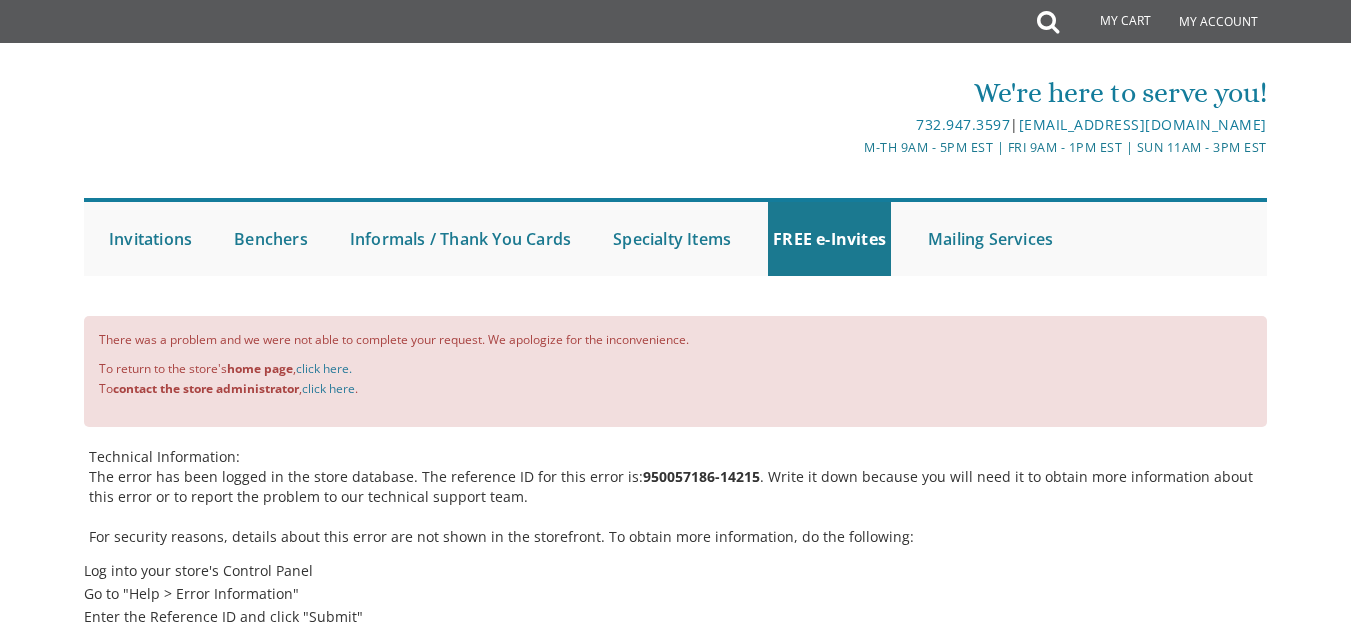 scroll, scrollTop: 0, scrollLeft: 0, axis: both 